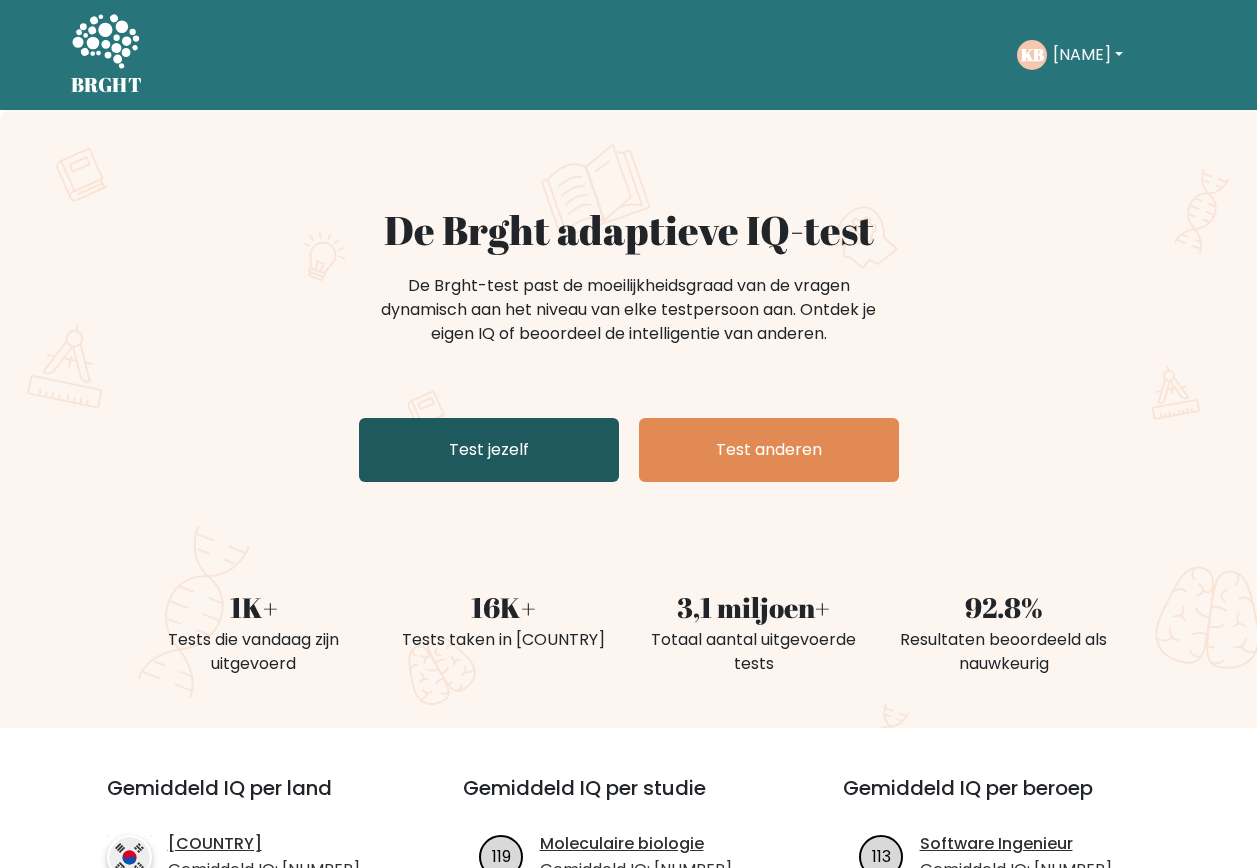 click on "Test jezelf" at bounding box center [489, 450] 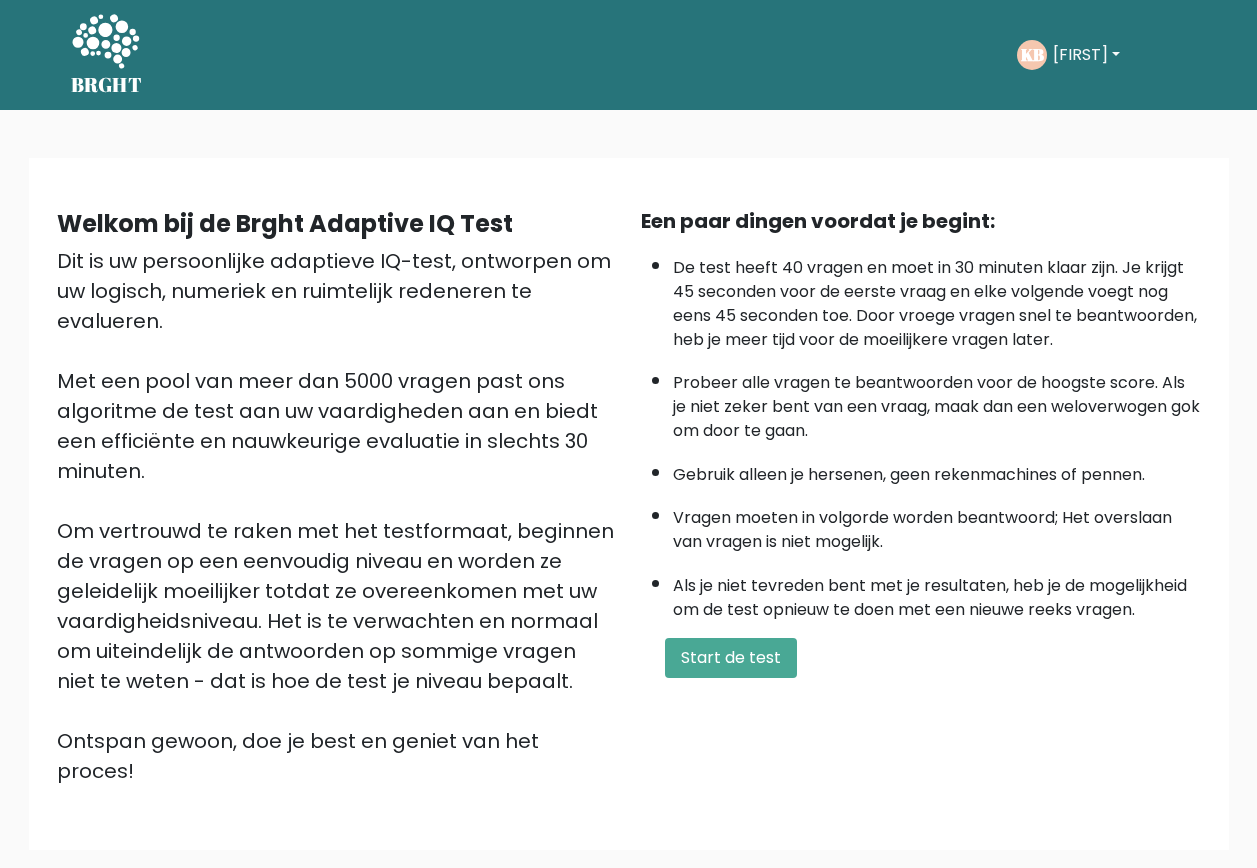 scroll, scrollTop: 0, scrollLeft: 0, axis: both 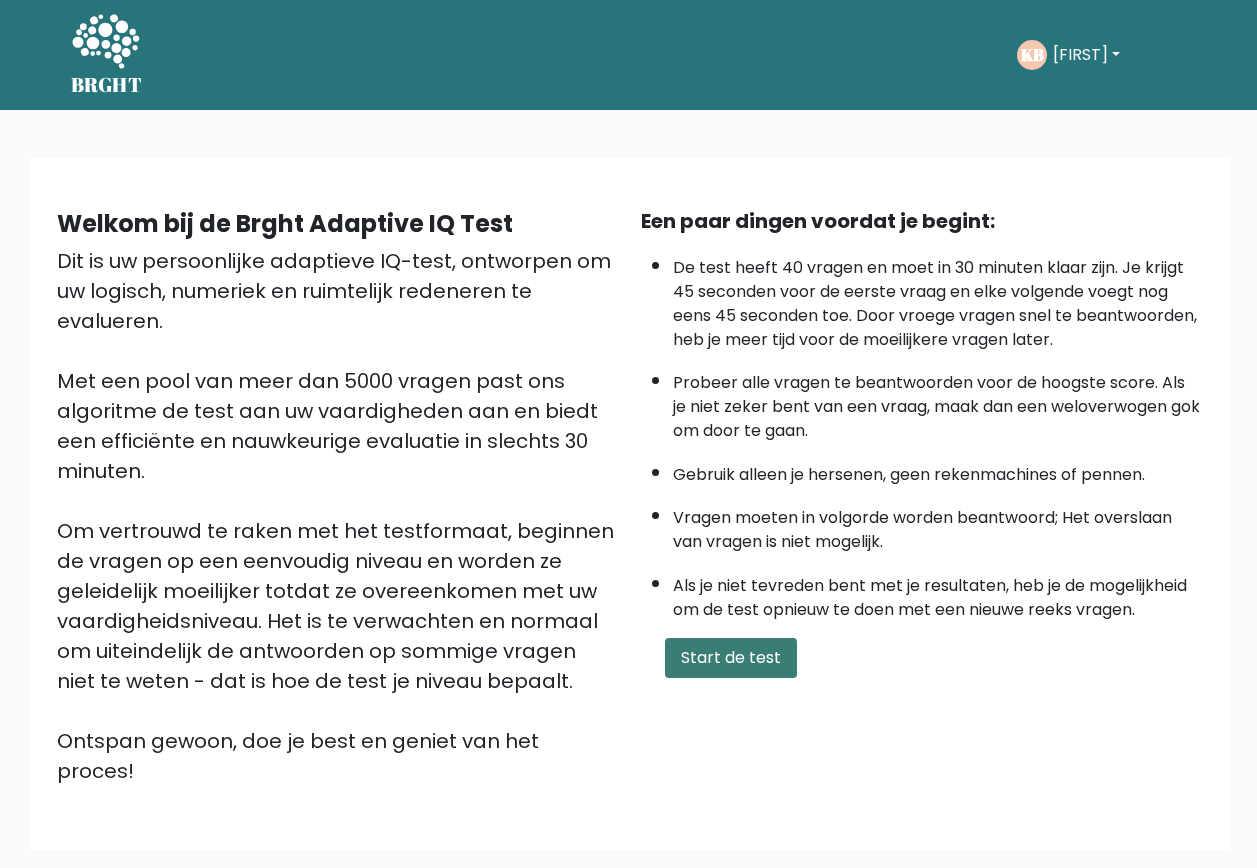 click on "Start de test" at bounding box center (731, 658) 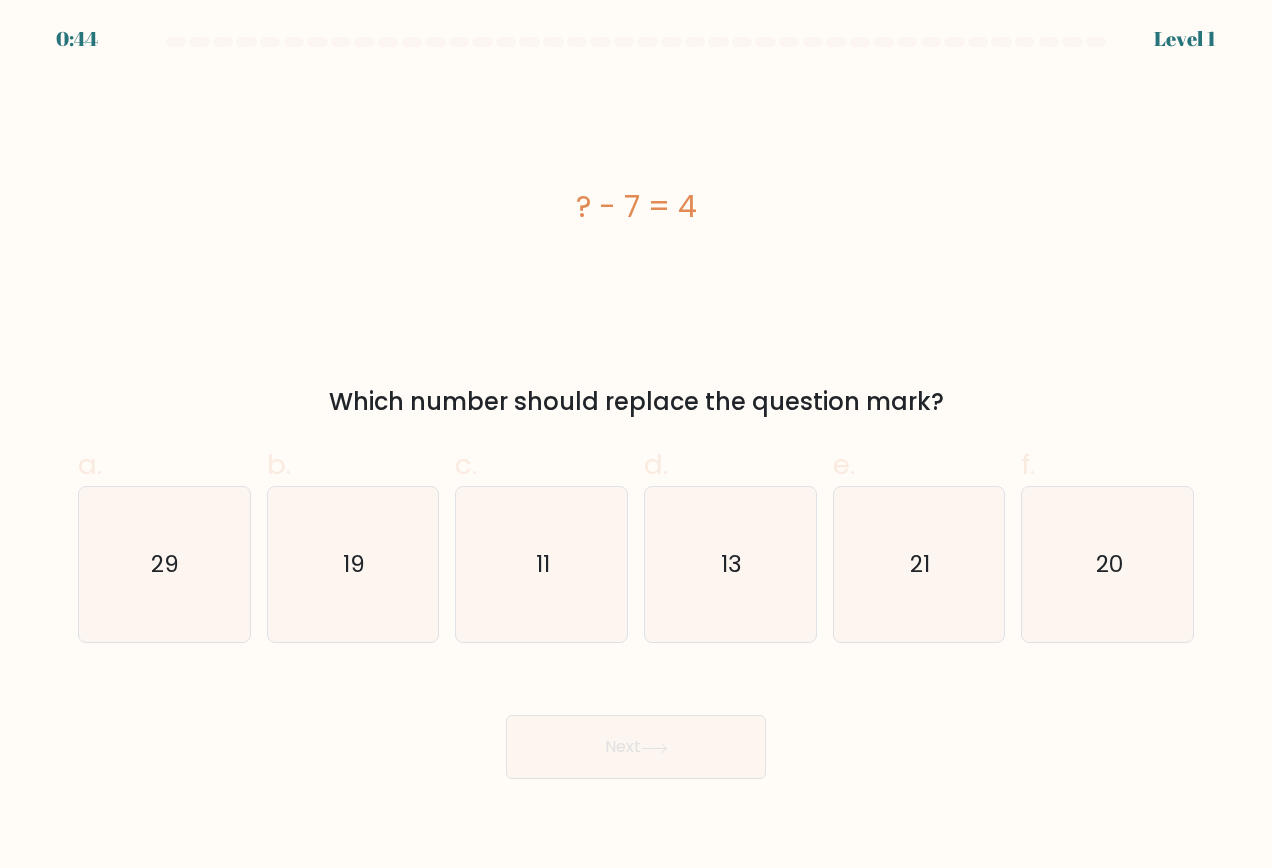 scroll, scrollTop: 0, scrollLeft: 0, axis: both 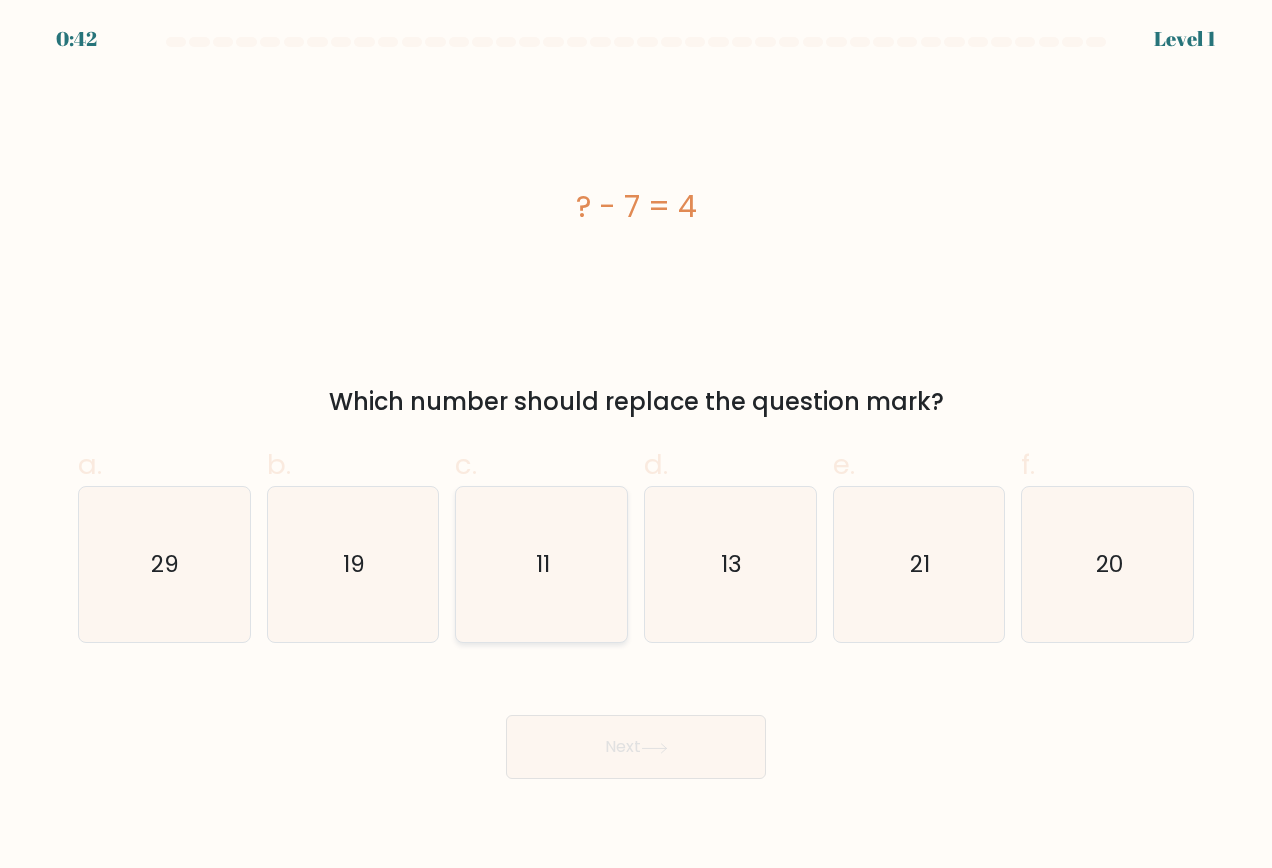 click on "c.
11" at bounding box center [636, 440] 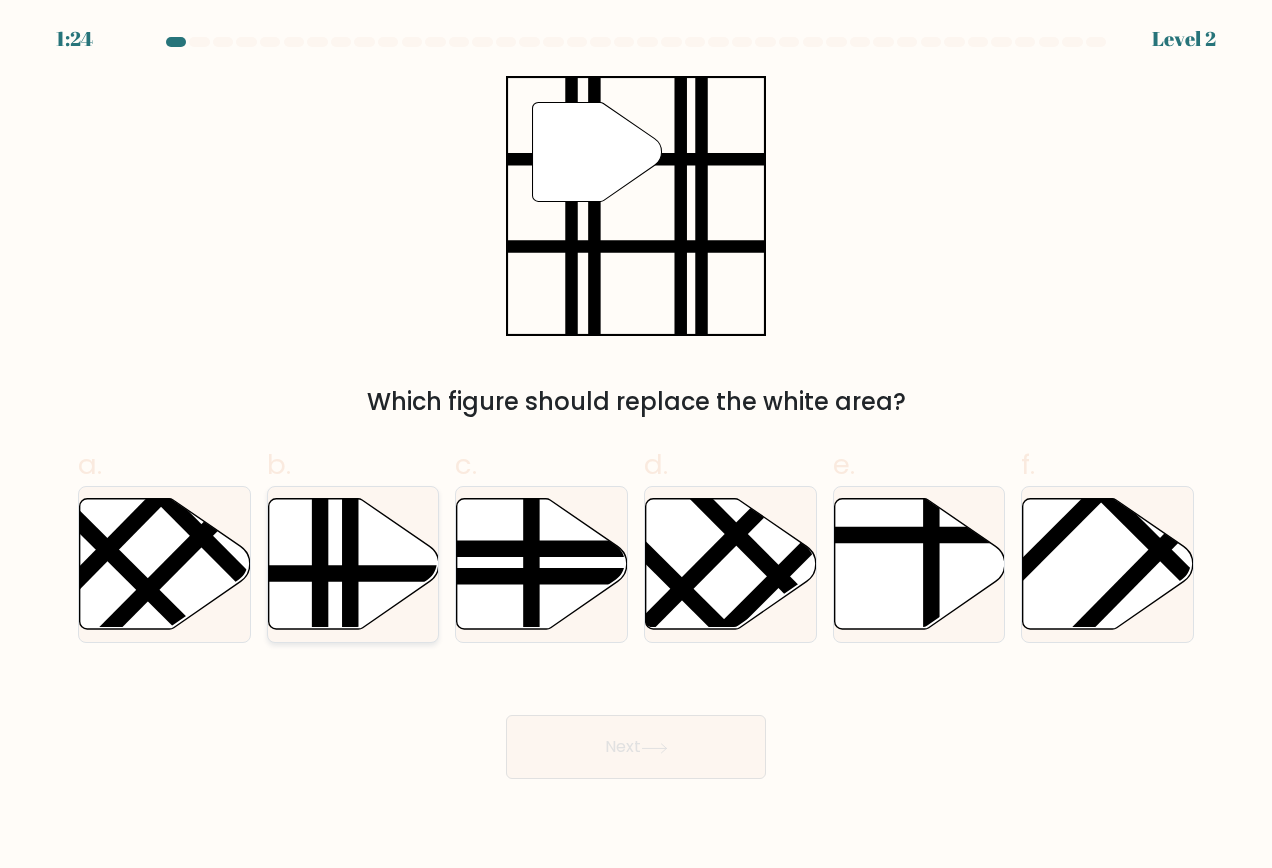 click on "b." at bounding box center (636, 440) 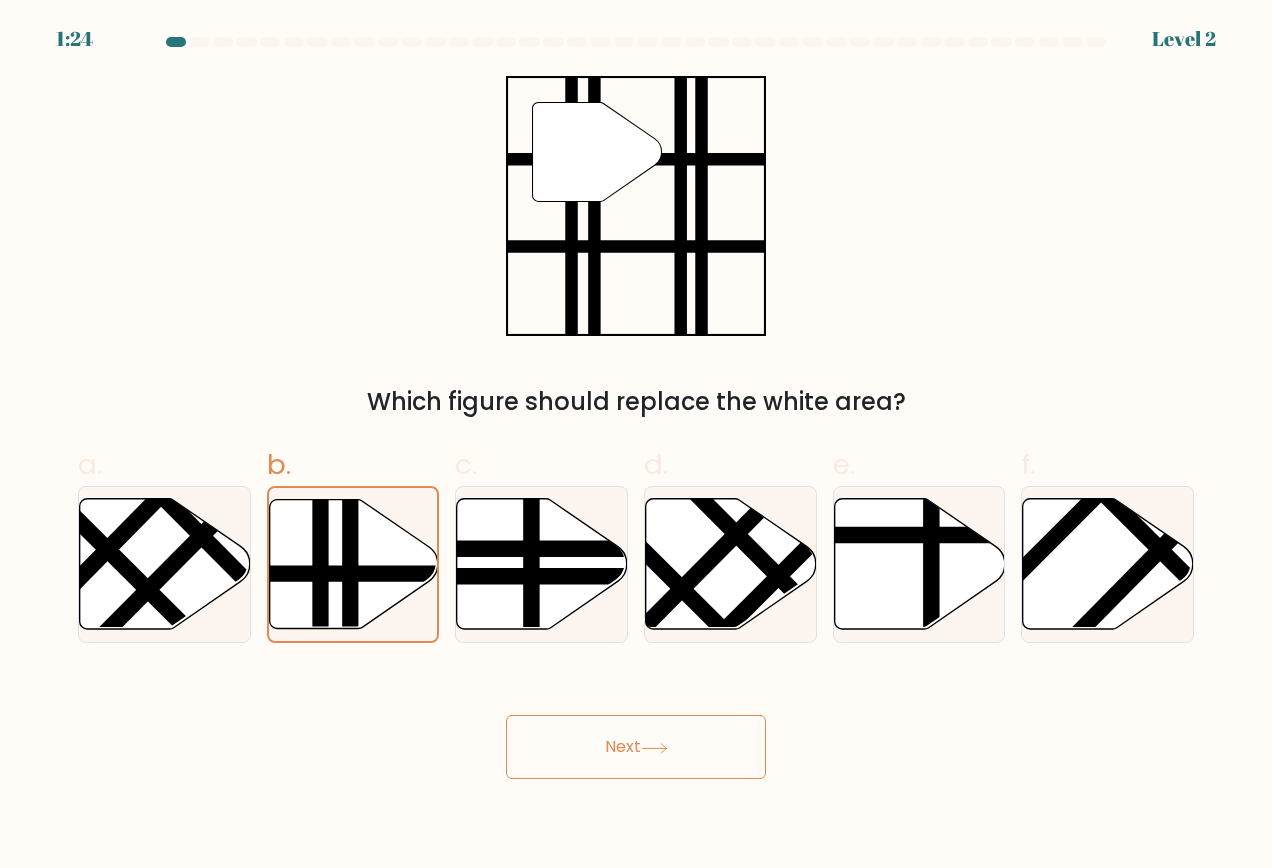 click on "Next" at bounding box center (636, 747) 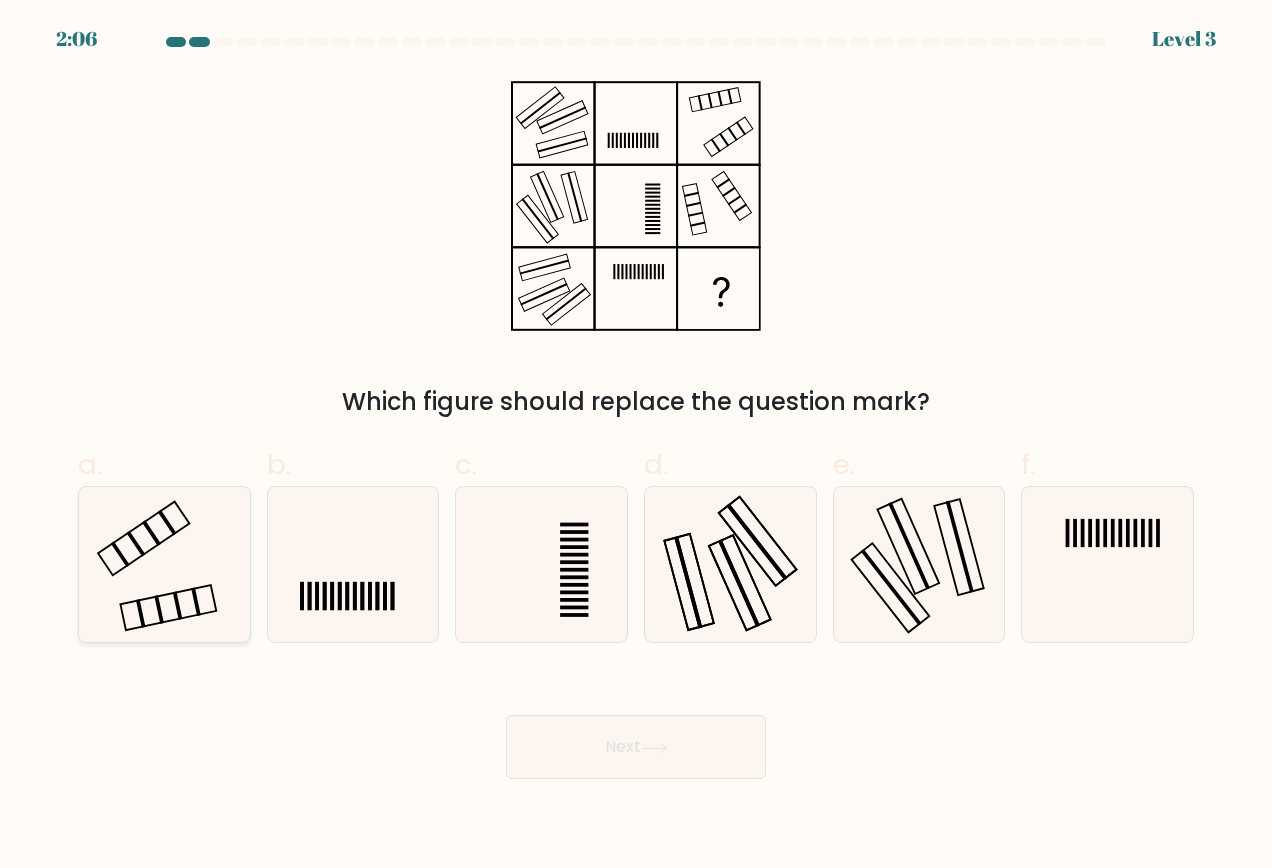 drag, startPoint x: 137, startPoint y: 609, endPoint x: 165, endPoint y: 619, distance: 29.732138 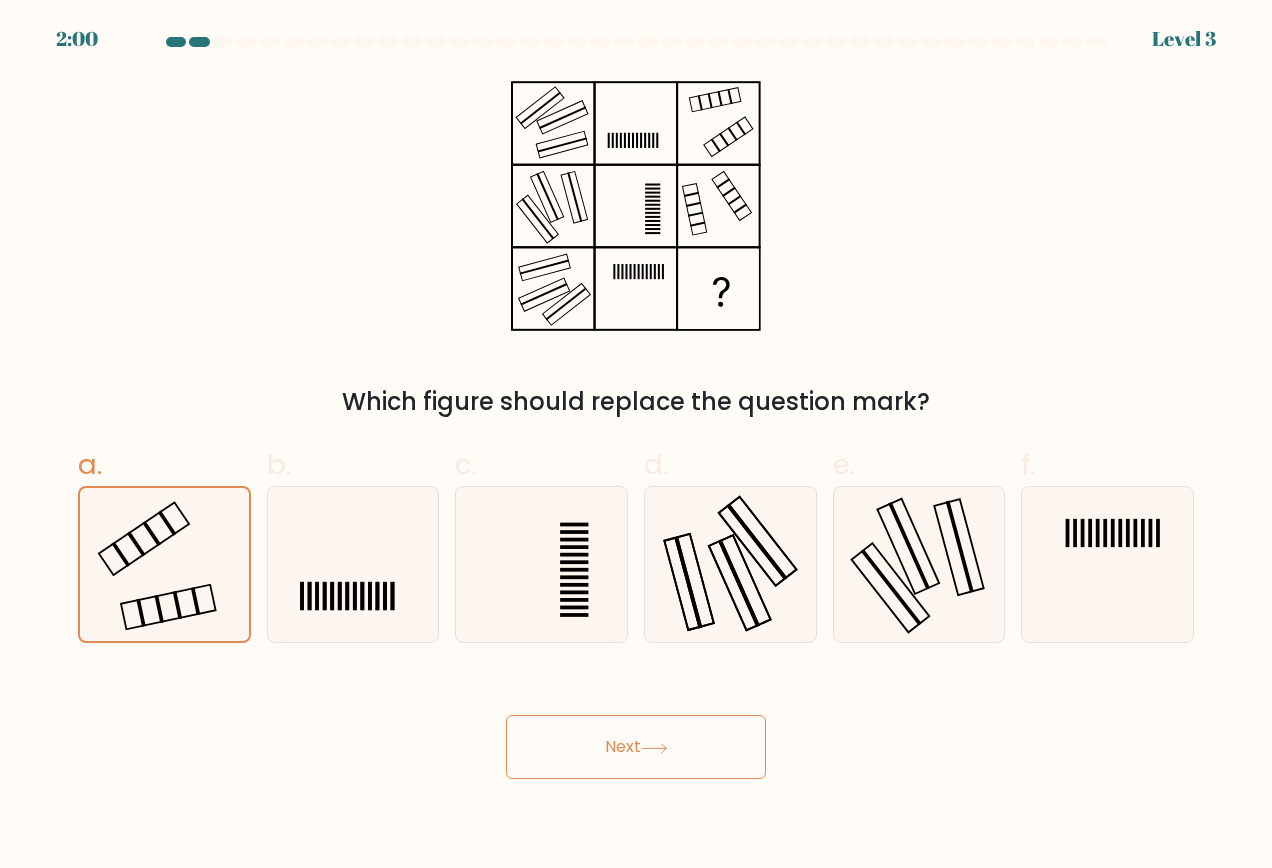 click on "Next" at bounding box center [636, 747] 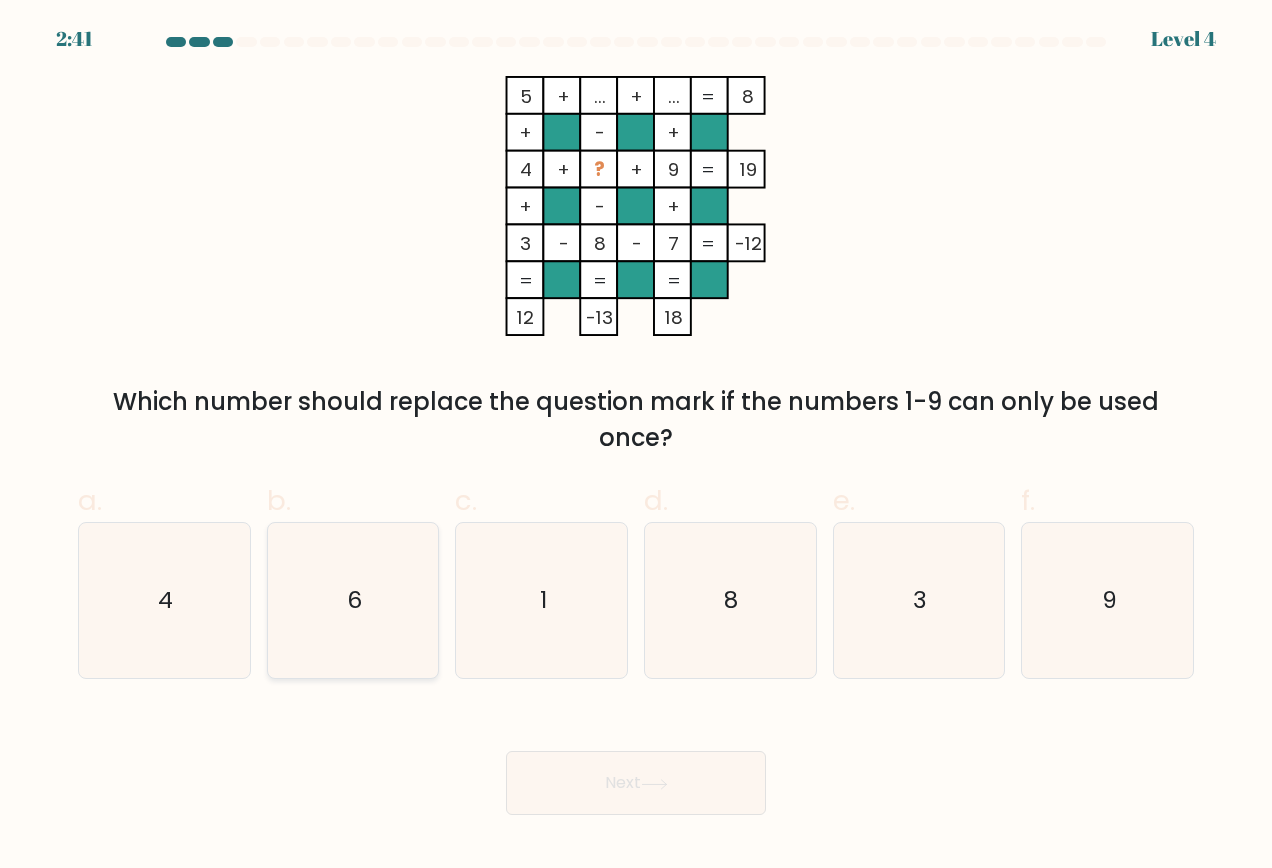 click on "6" at bounding box center (353, 601) 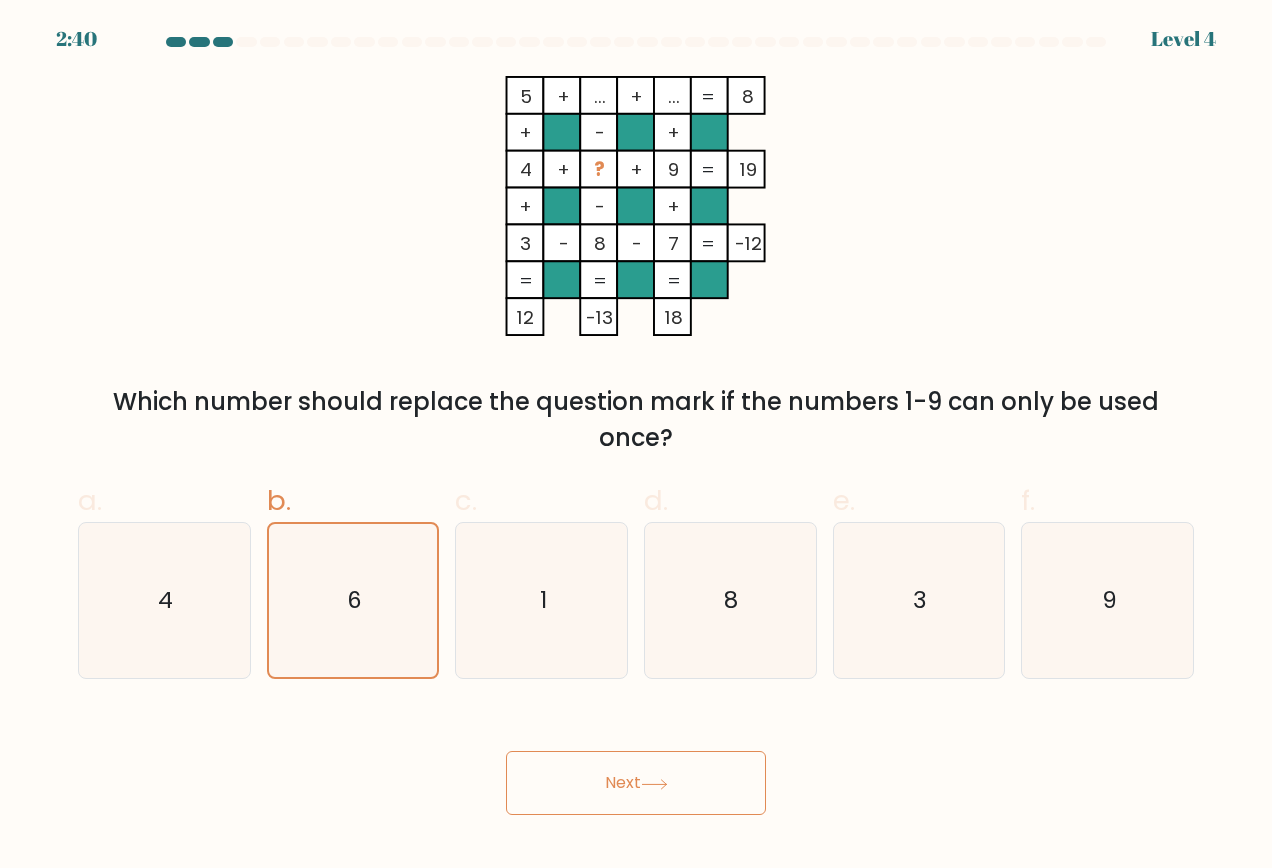 click on "Next" at bounding box center (636, 783) 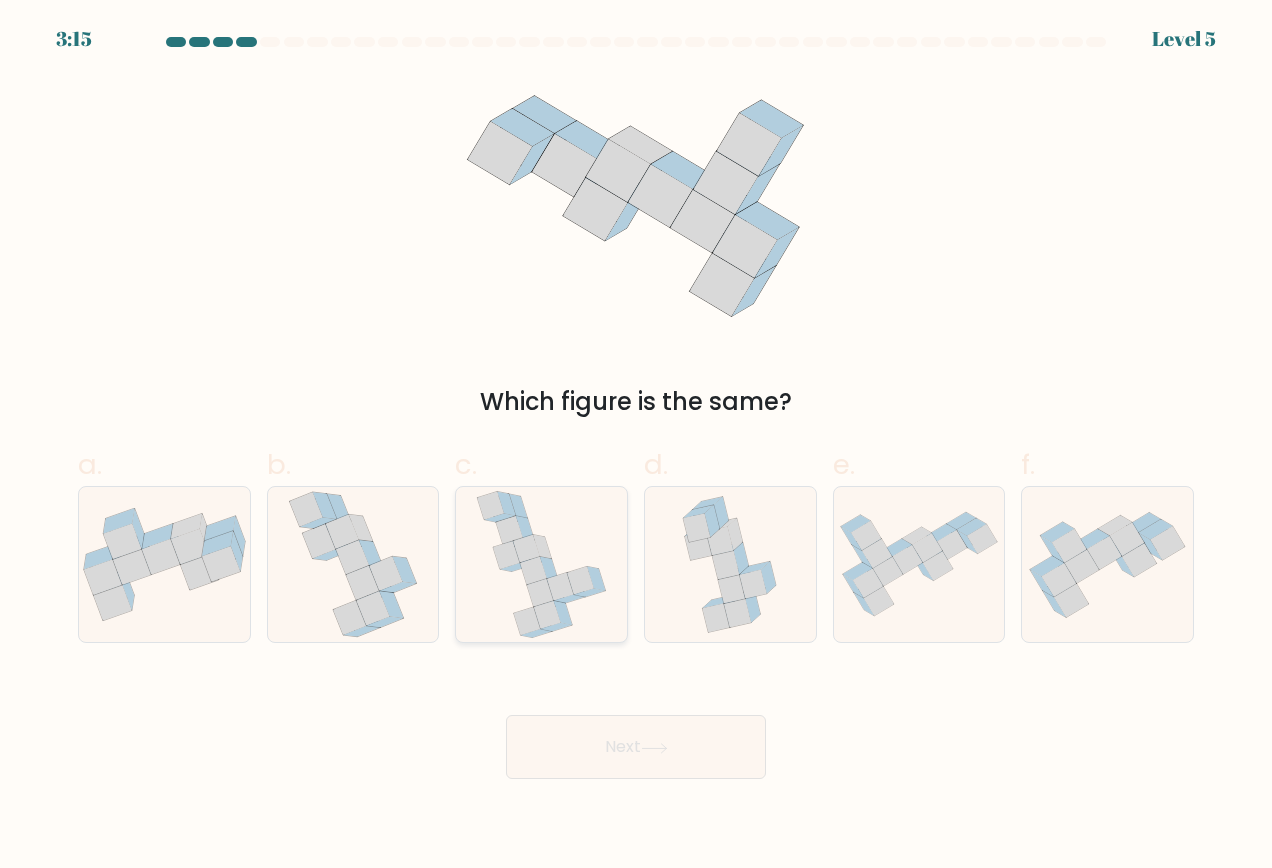 click at bounding box center [527, 621] 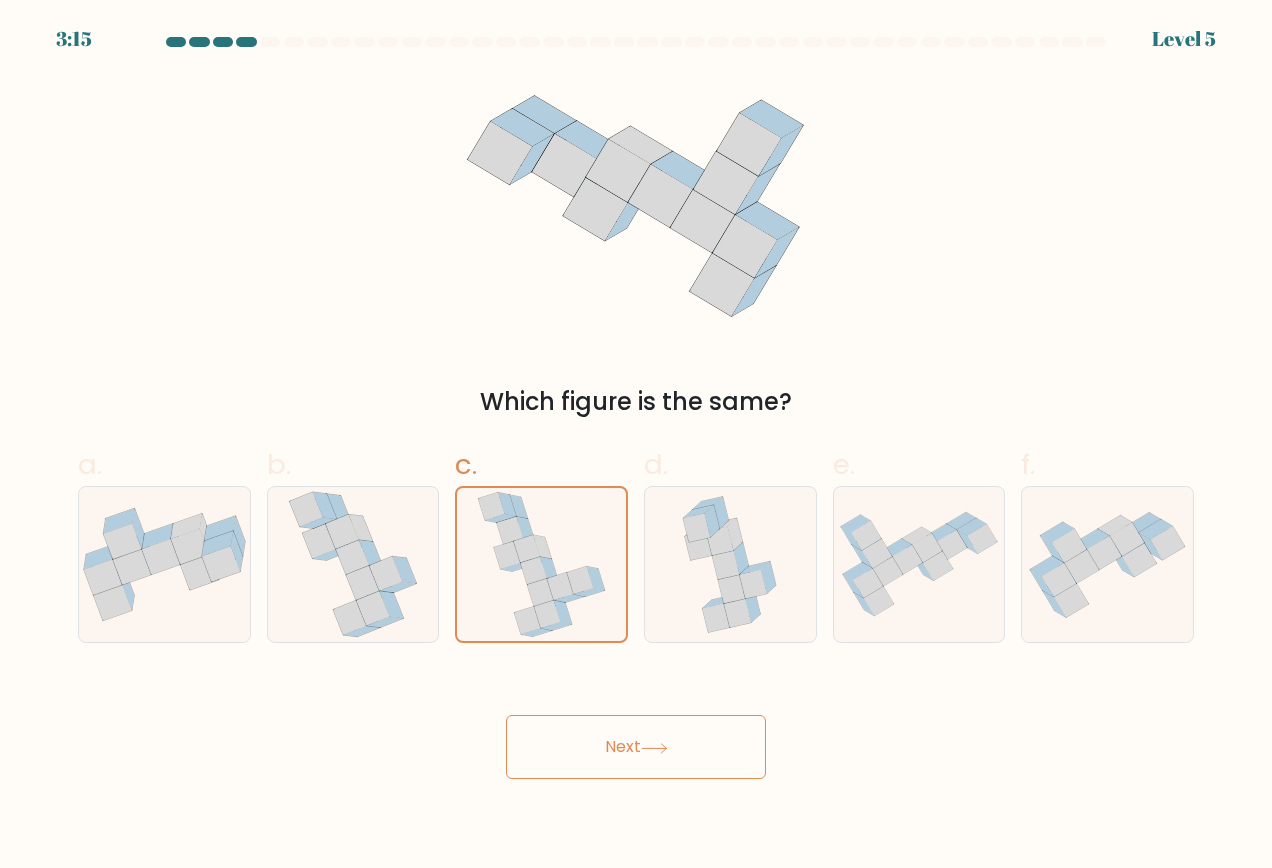 click on "Next" at bounding box center [636, 747] 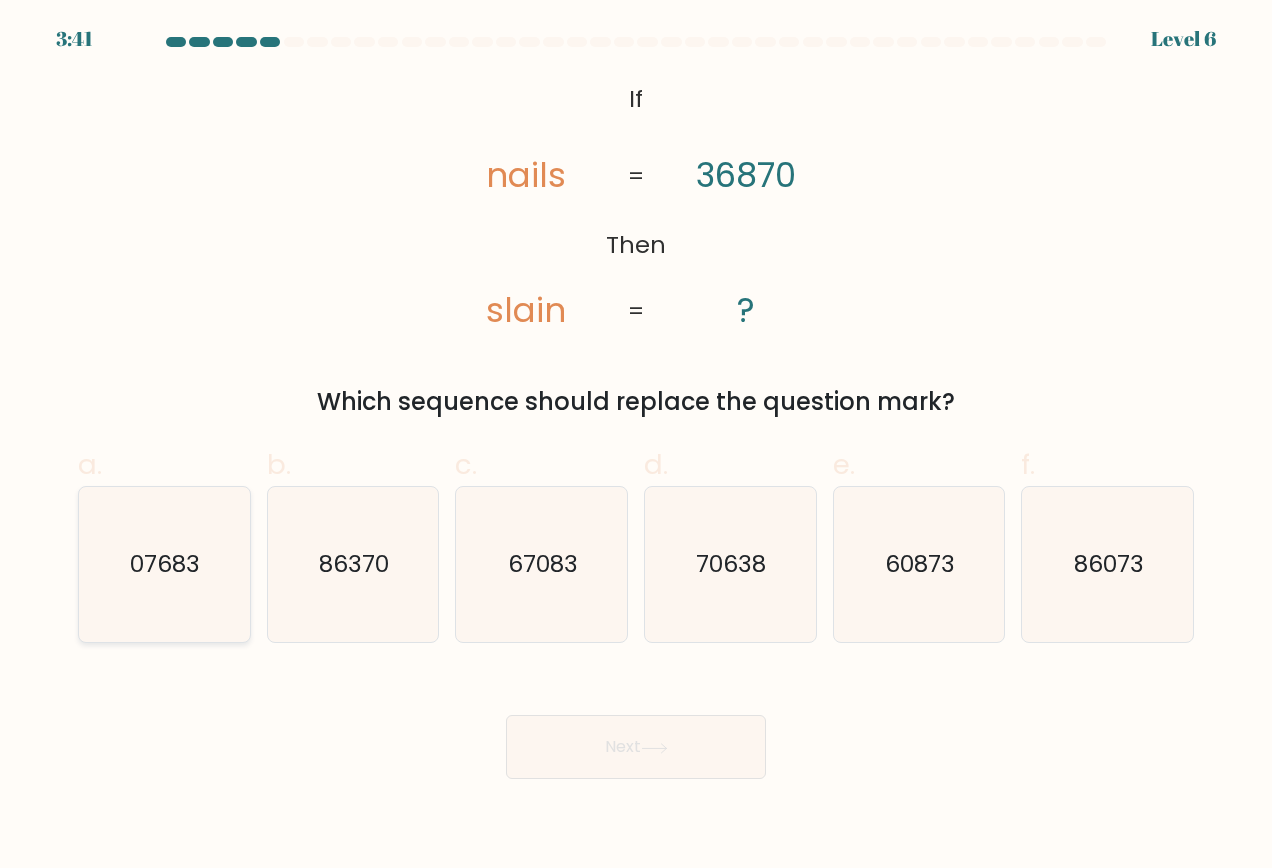 click on "07683" at bounding box center [164, 565] 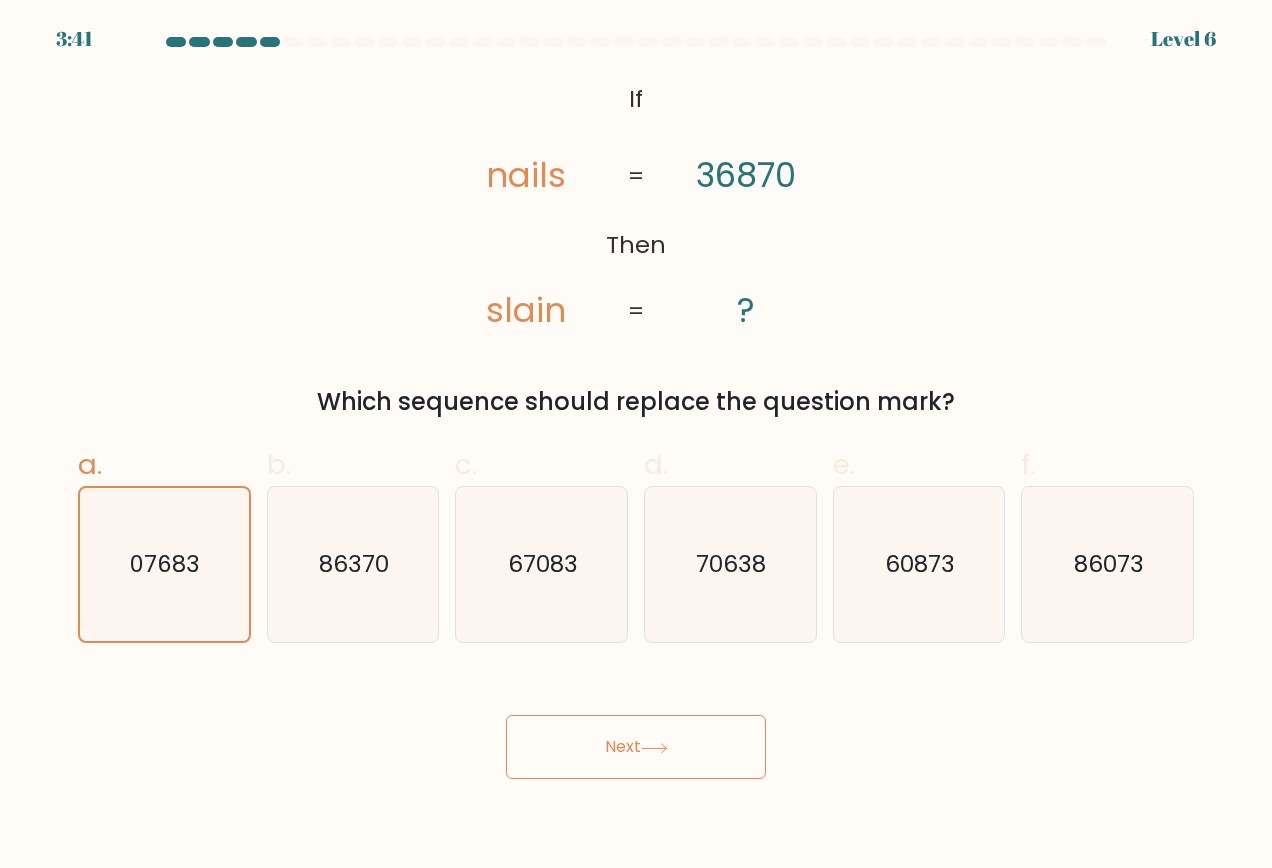 click on "Next" at bounding box center (636, 747) 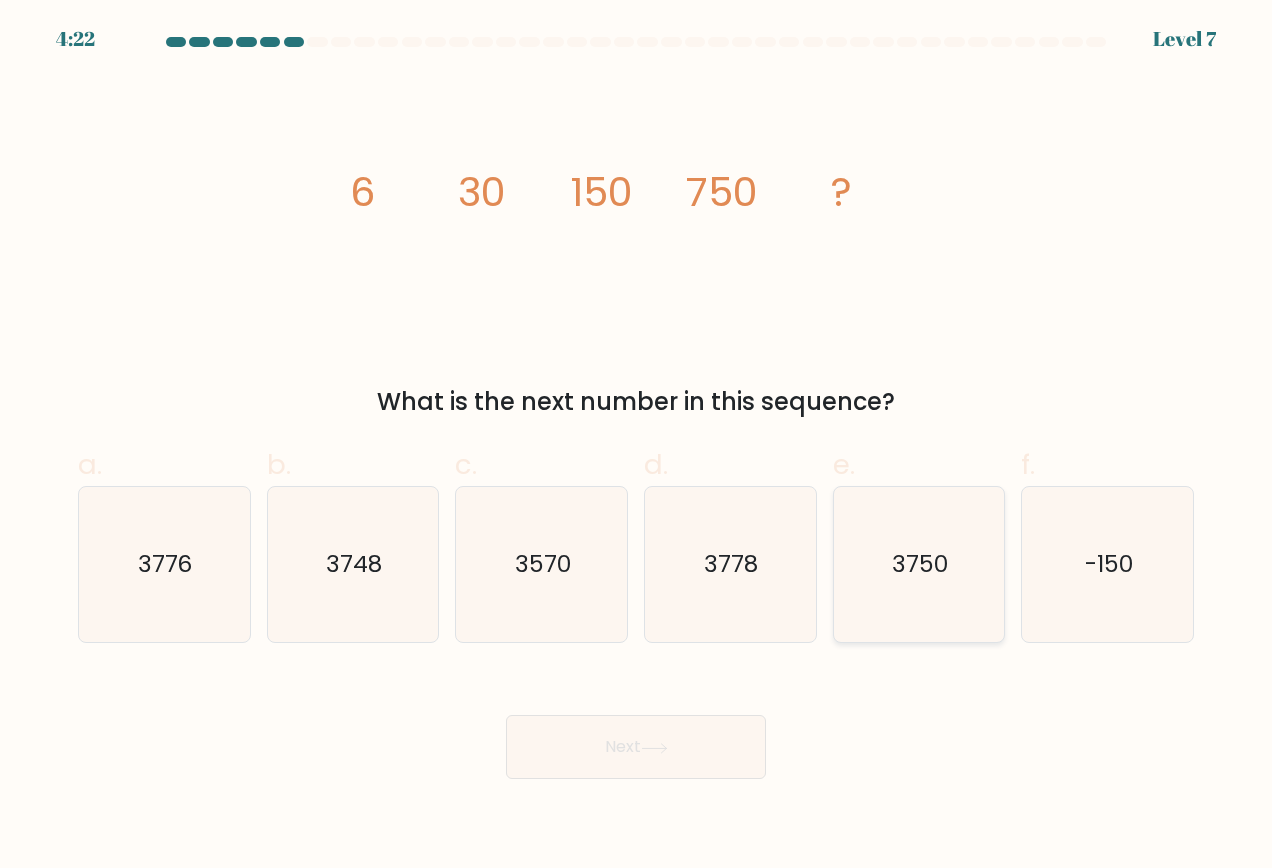 click on "3750" at bounding box center (919, 565) 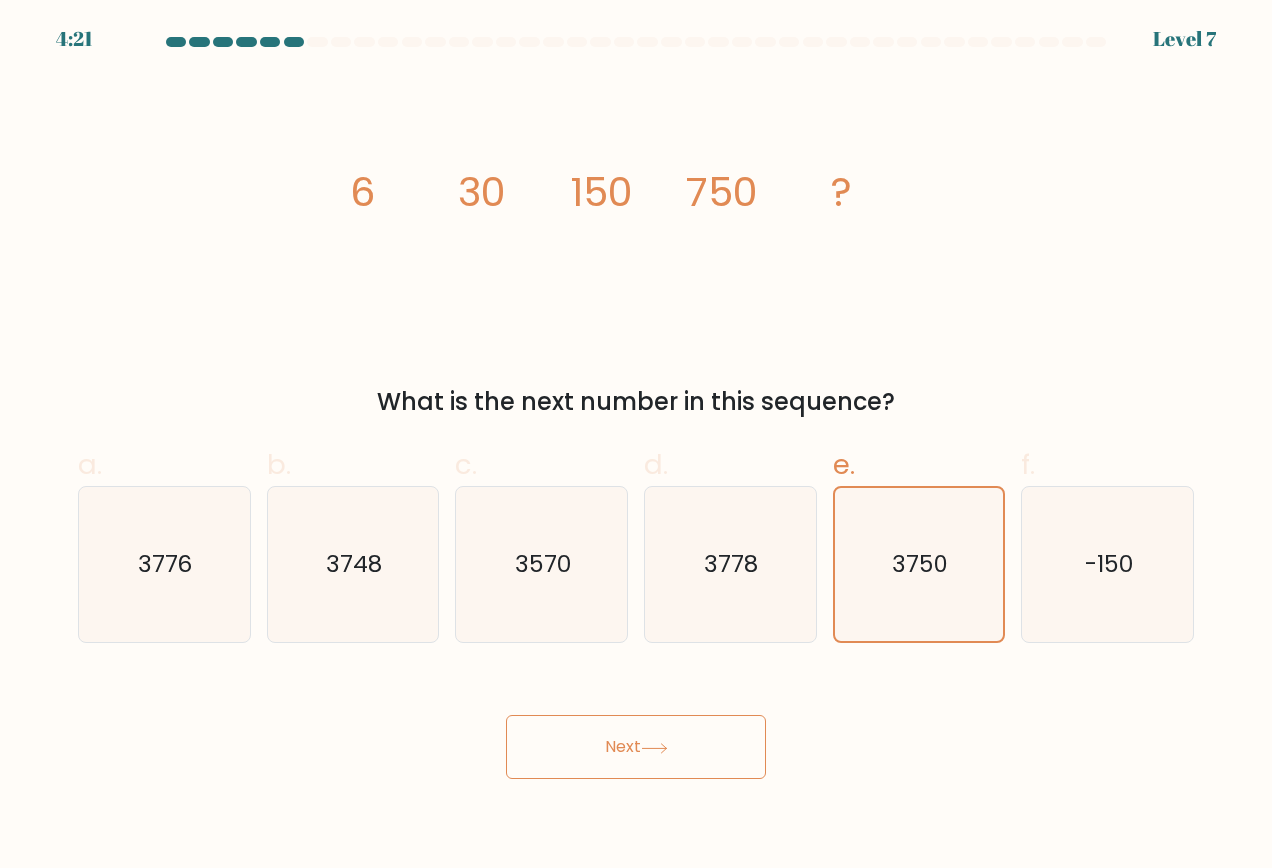click on "Next" at bounding box center [636, 747] 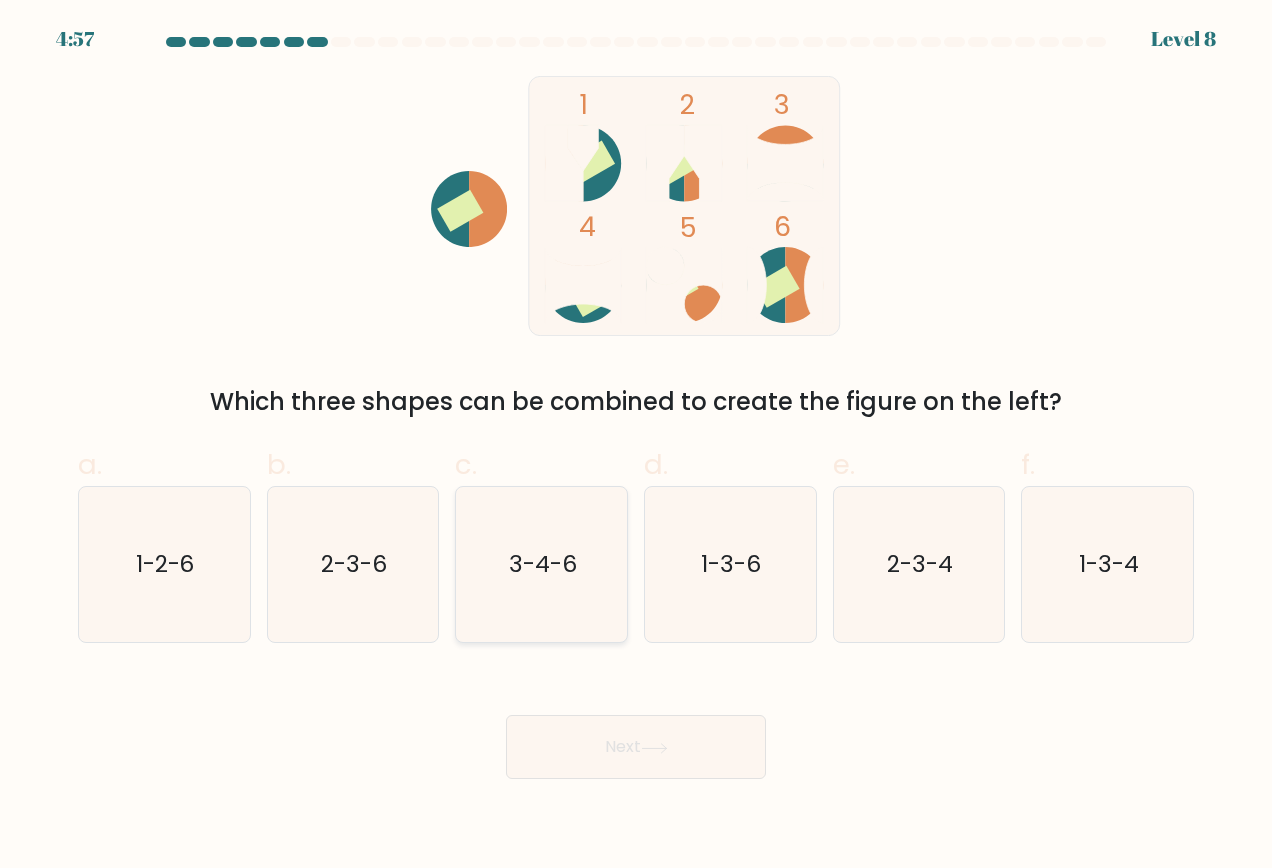 click on "3-4-6" at bounding box center (542, 565) 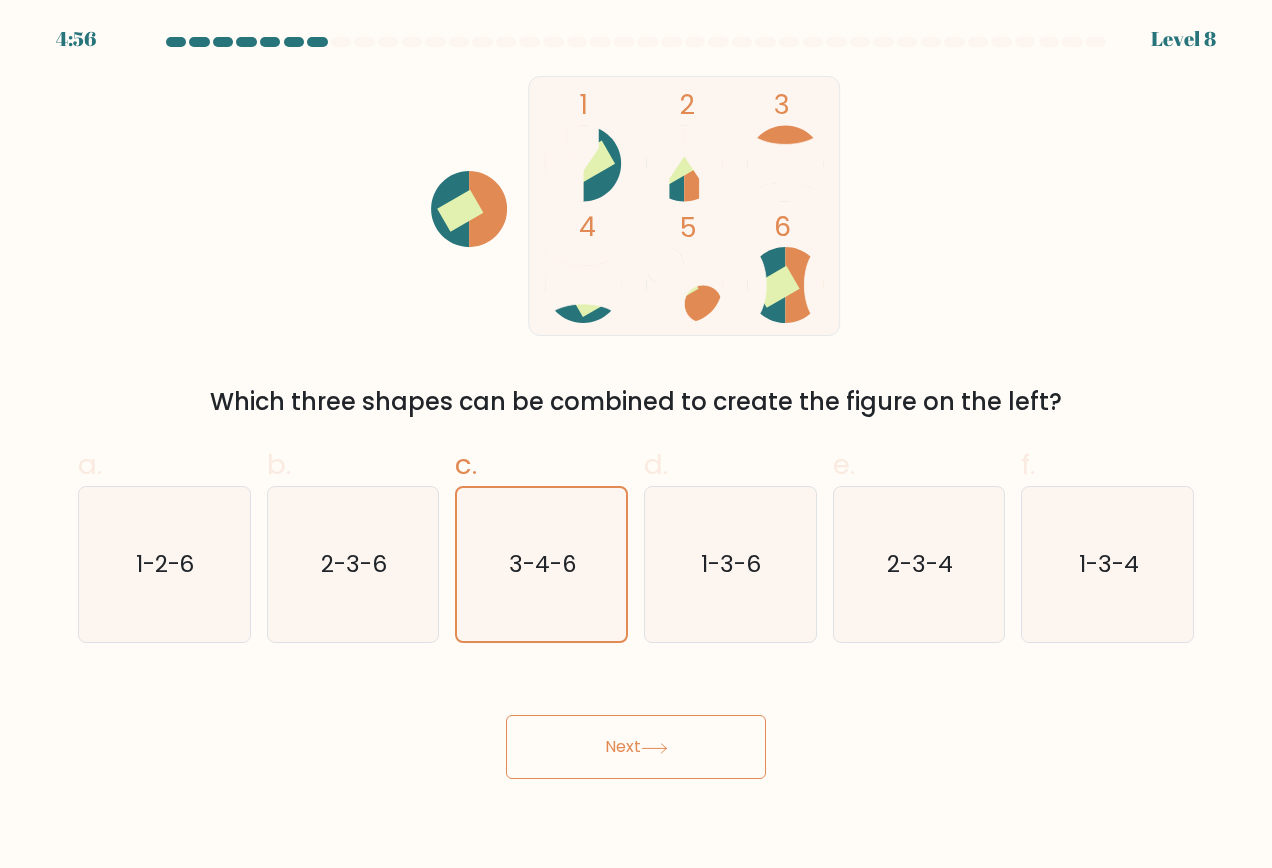 click on "Next" at bounding box center (636, 747) 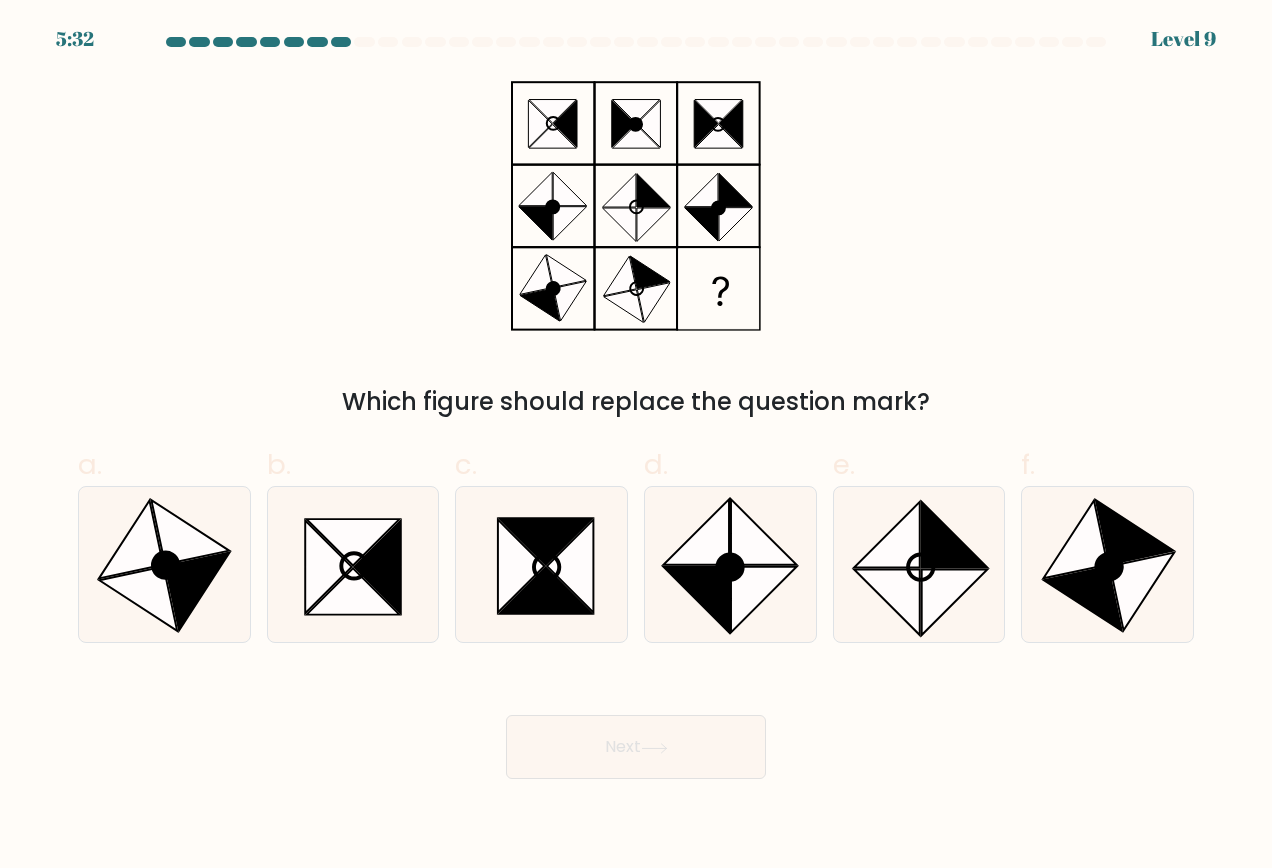 drag, startPoint x: 1079, startPoint y: 597, endPoint x: 999, endPoint y: 647, distance: 94.33981 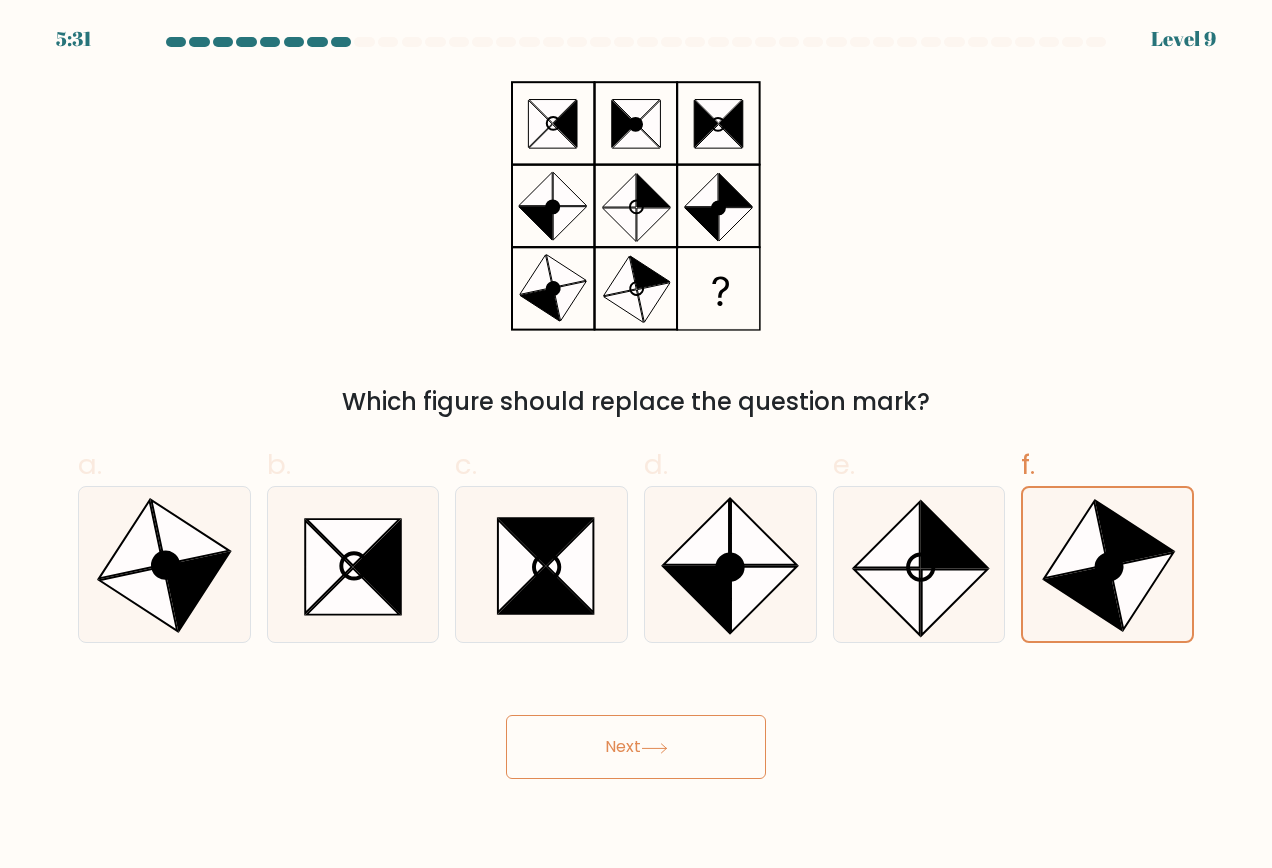 click on "Next" at bounding box center [636, 747] 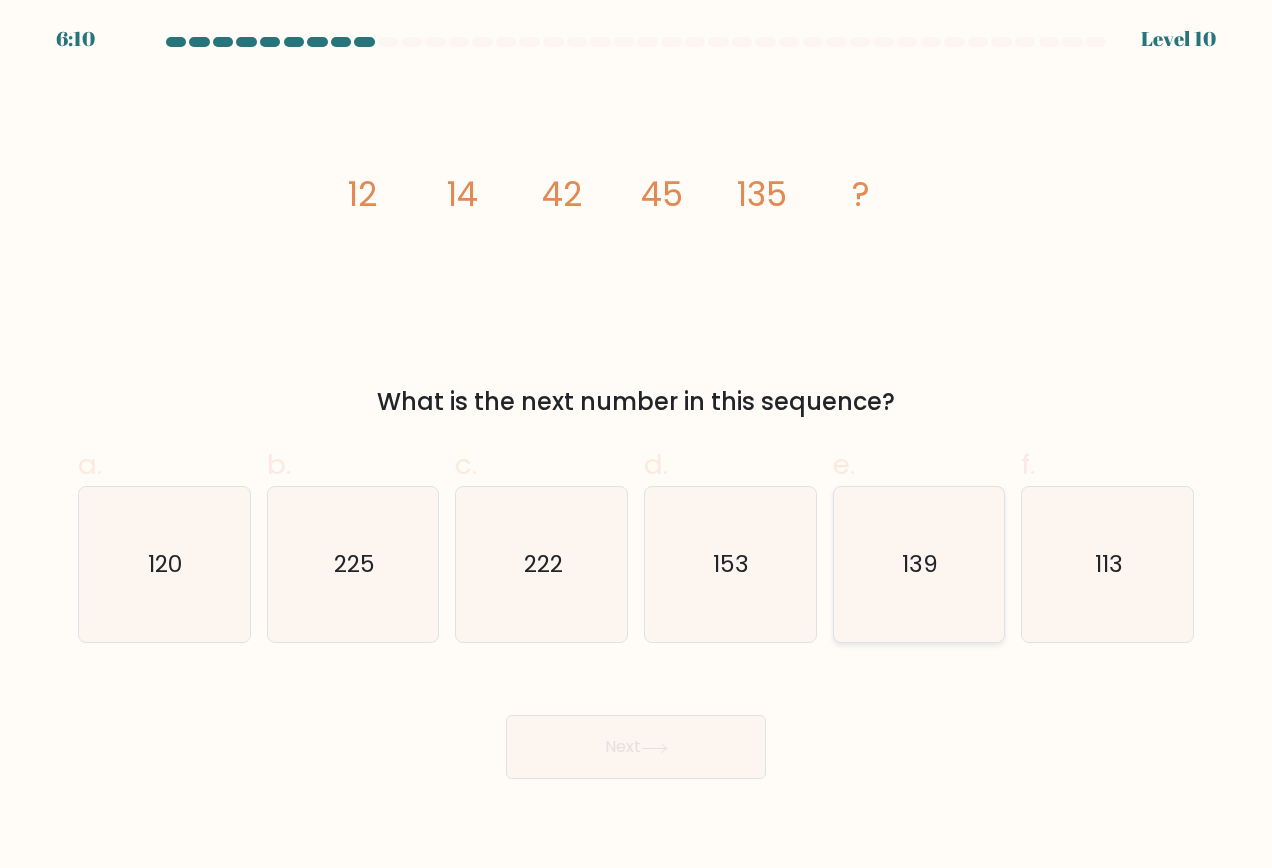 click on "139" at bounding box center (919, 565) 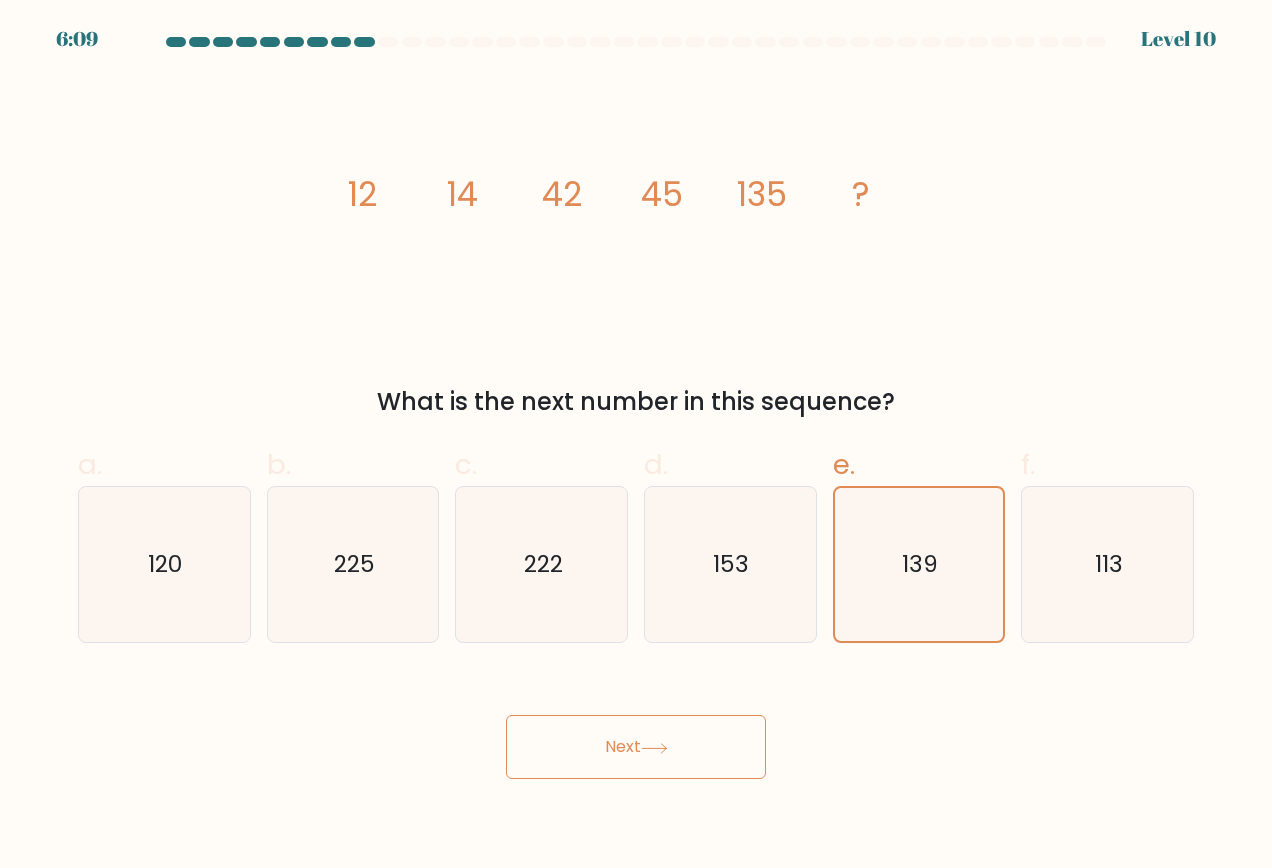 click on "Next" at bounding box center [636, 747] 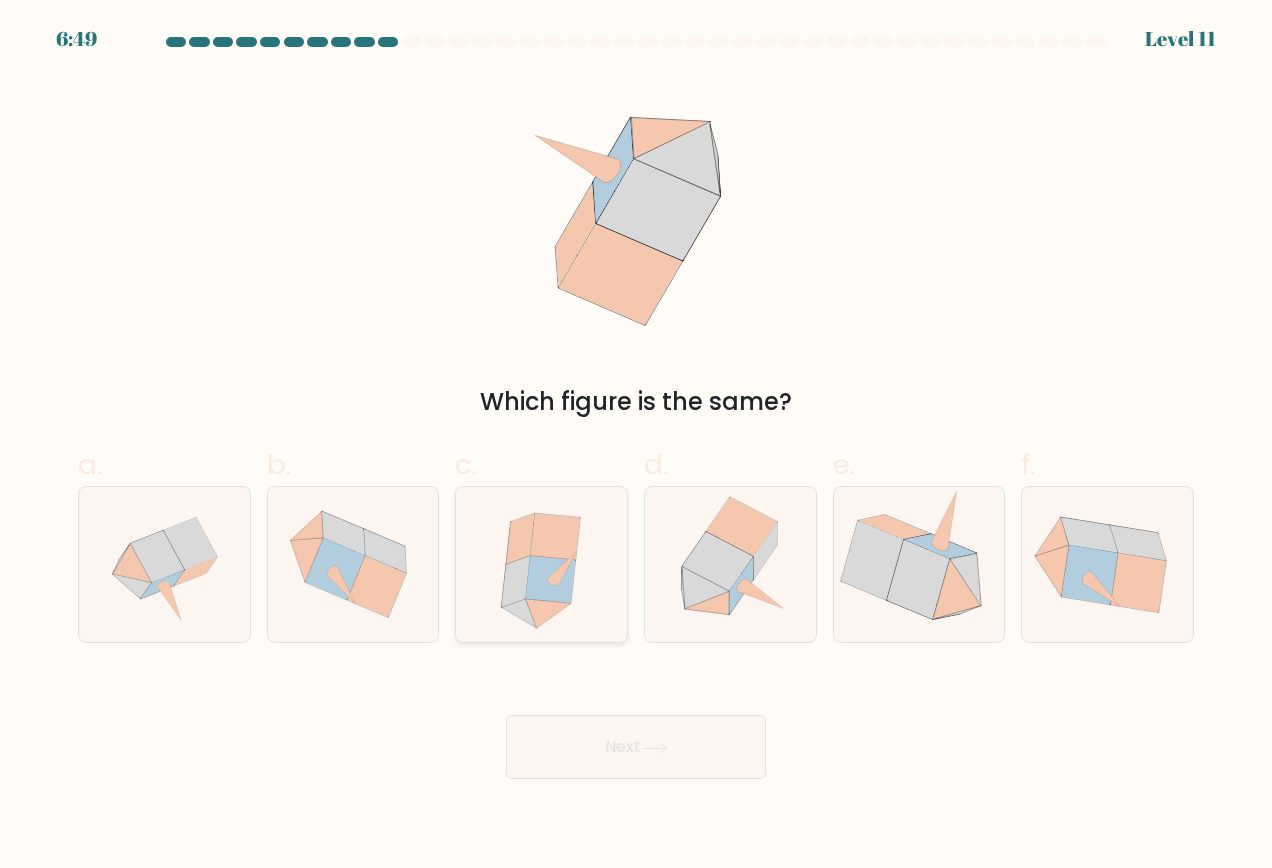 click at bounding box center (549, 614) 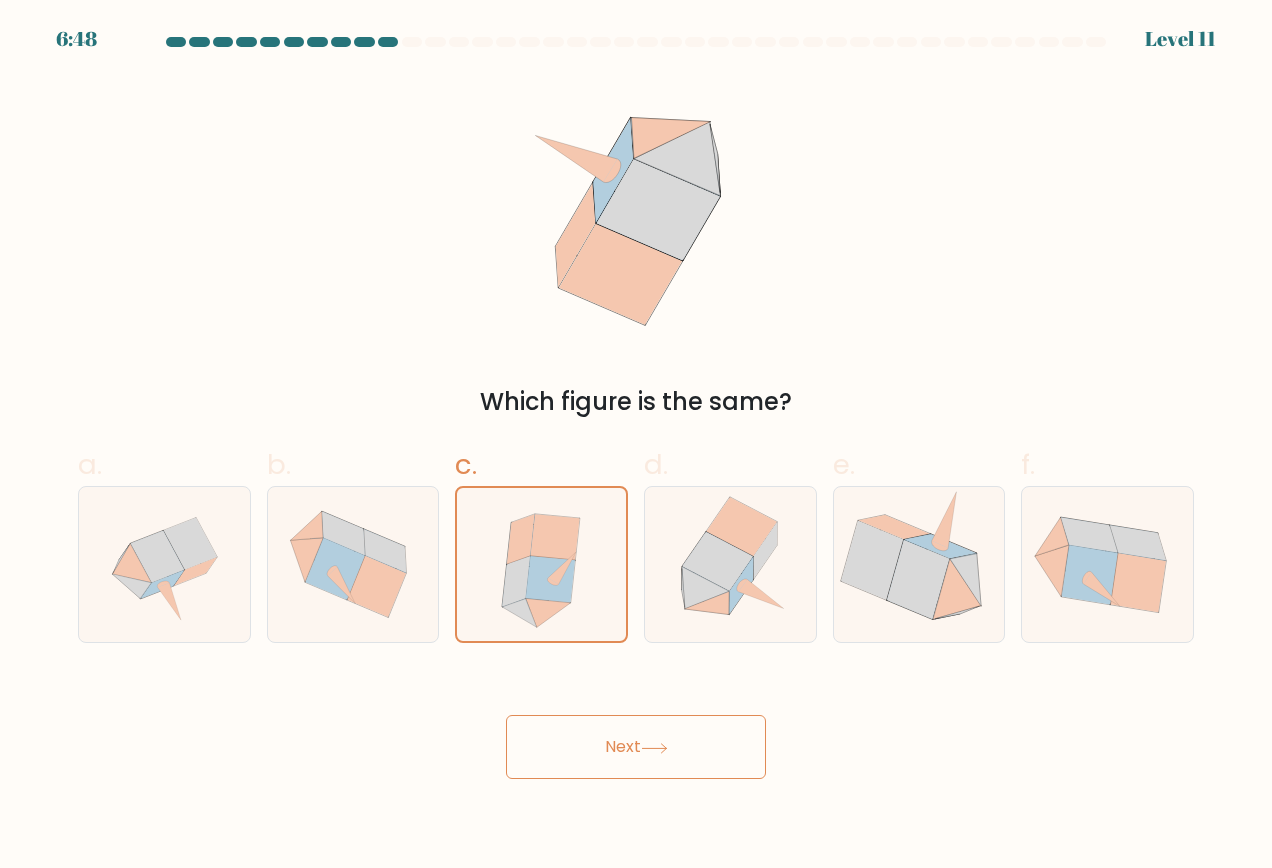click on "Next" at bounding box center (636, 747) 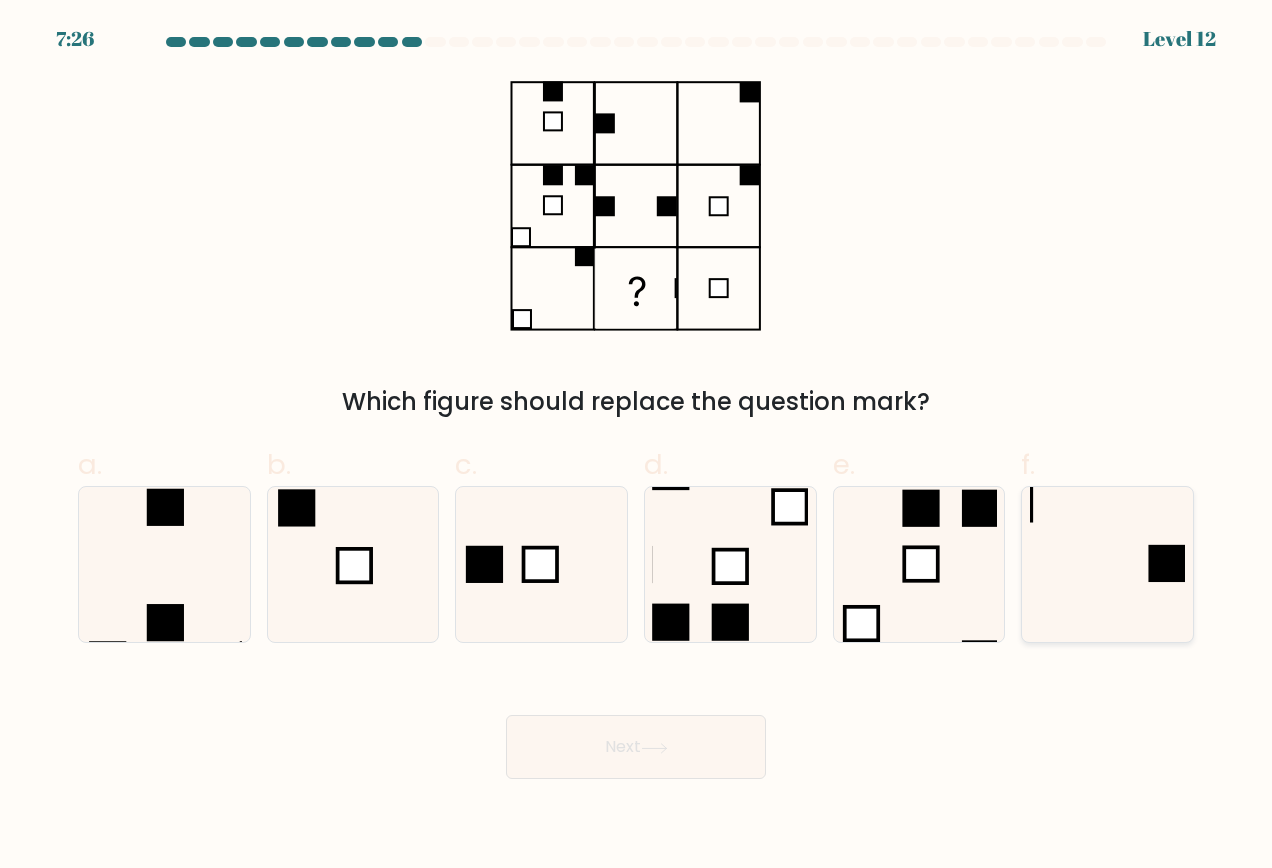 click at bounding box center (1108, 565) 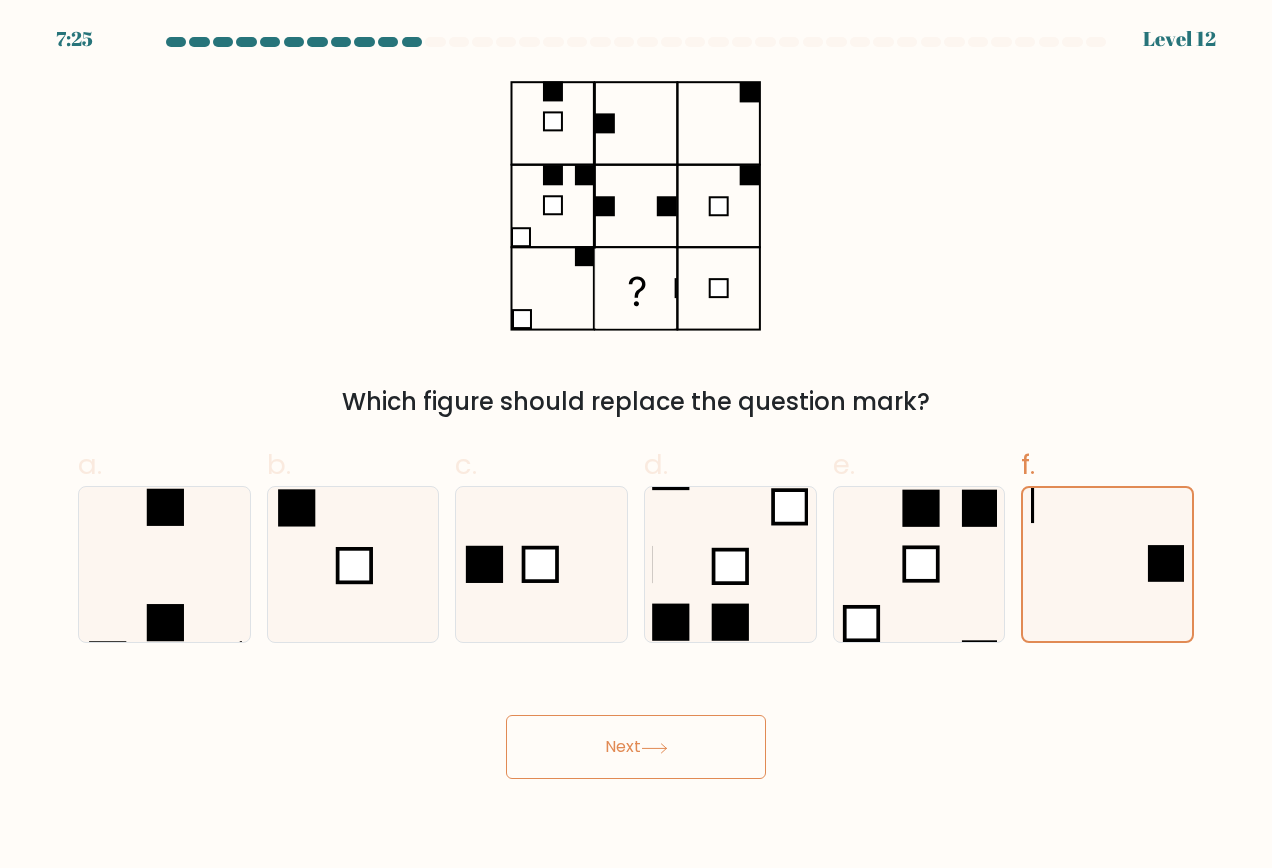 click on "Next" at bounding box center (636, 747) 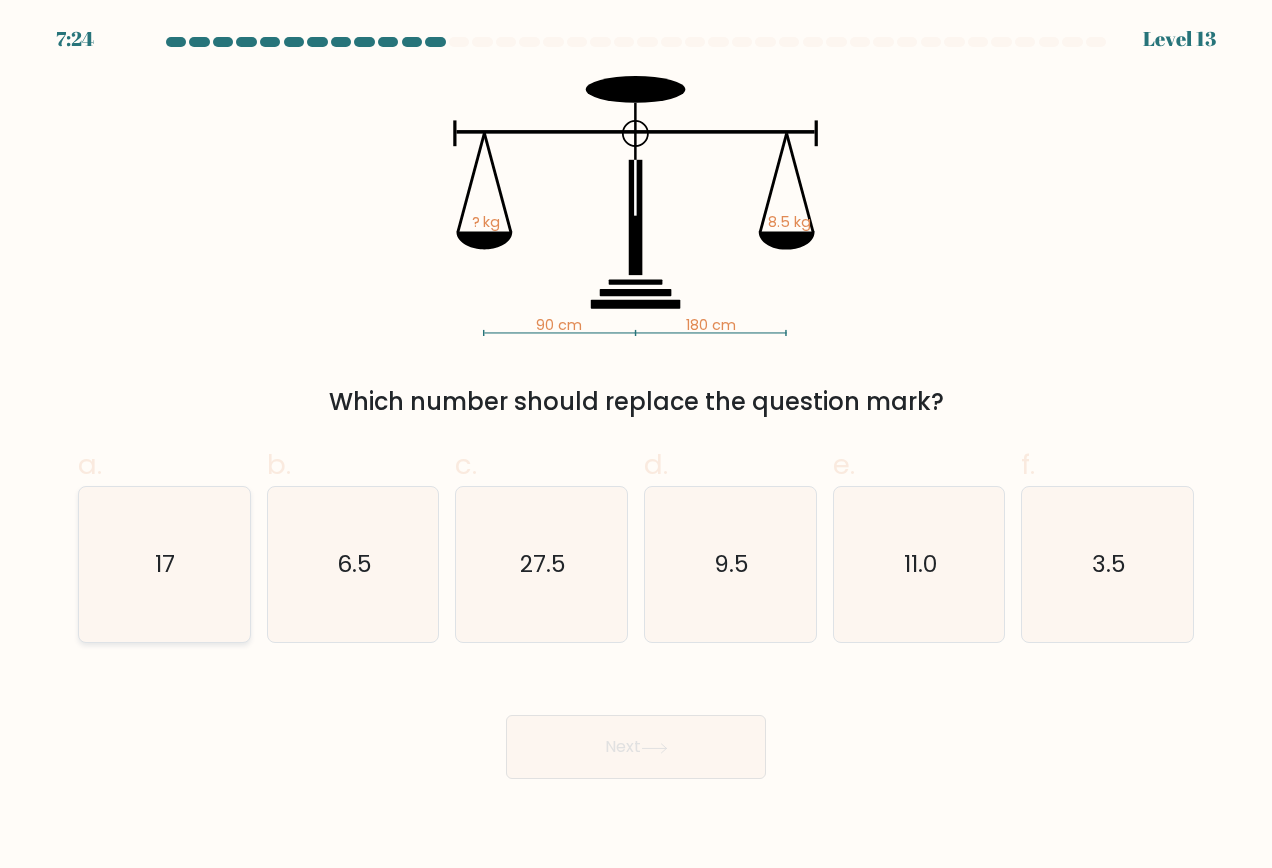 click on "17" at bounding box center (164, 565) 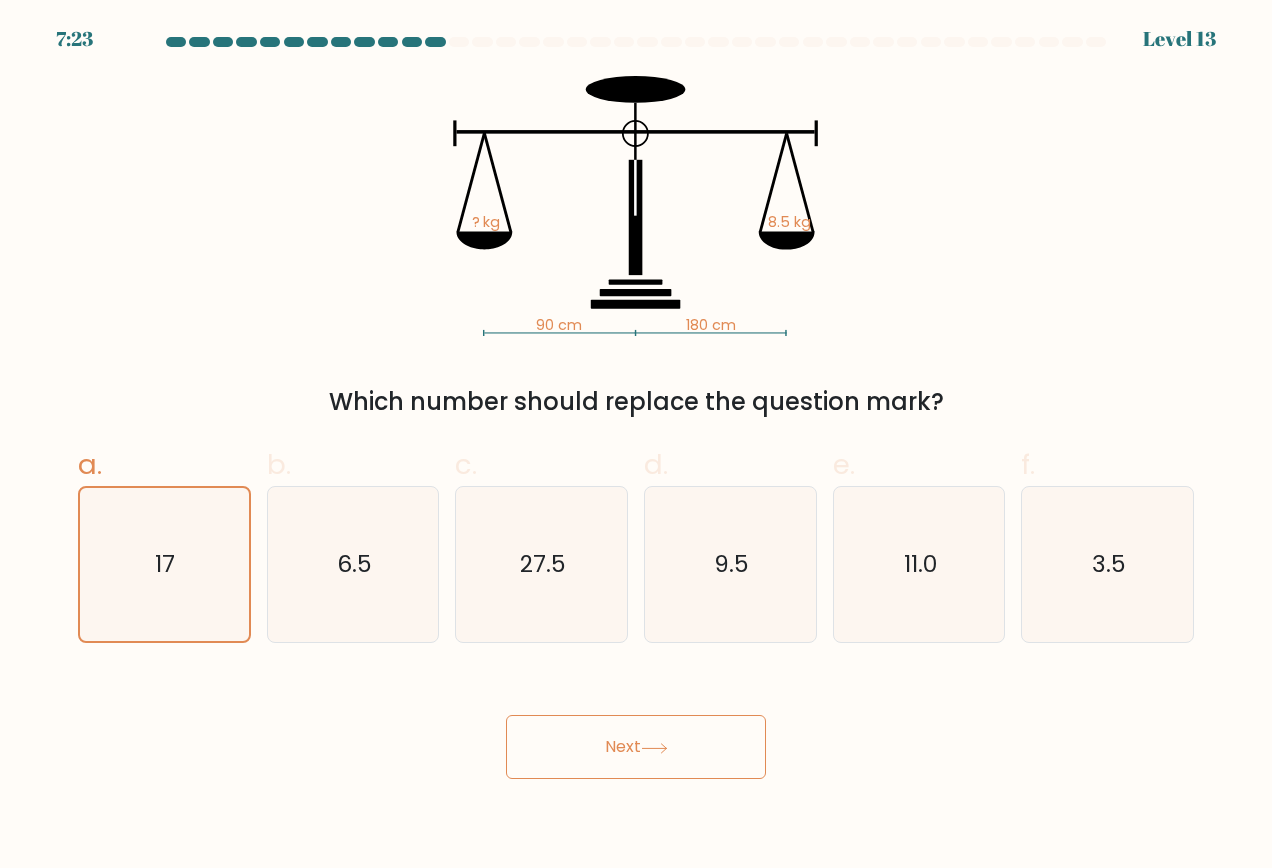 click on "Next" at bounding box center [636, 747] 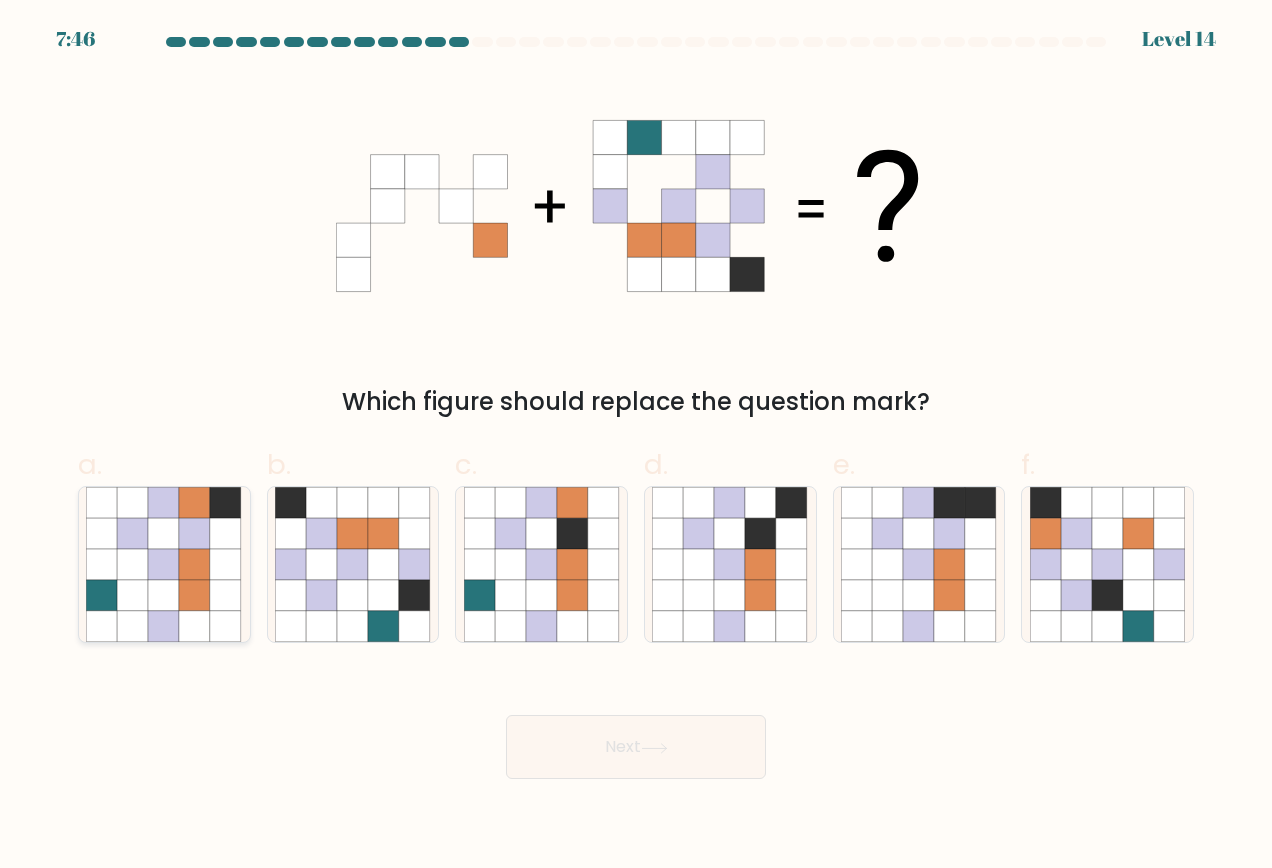 click at bounding box center (195, 595) 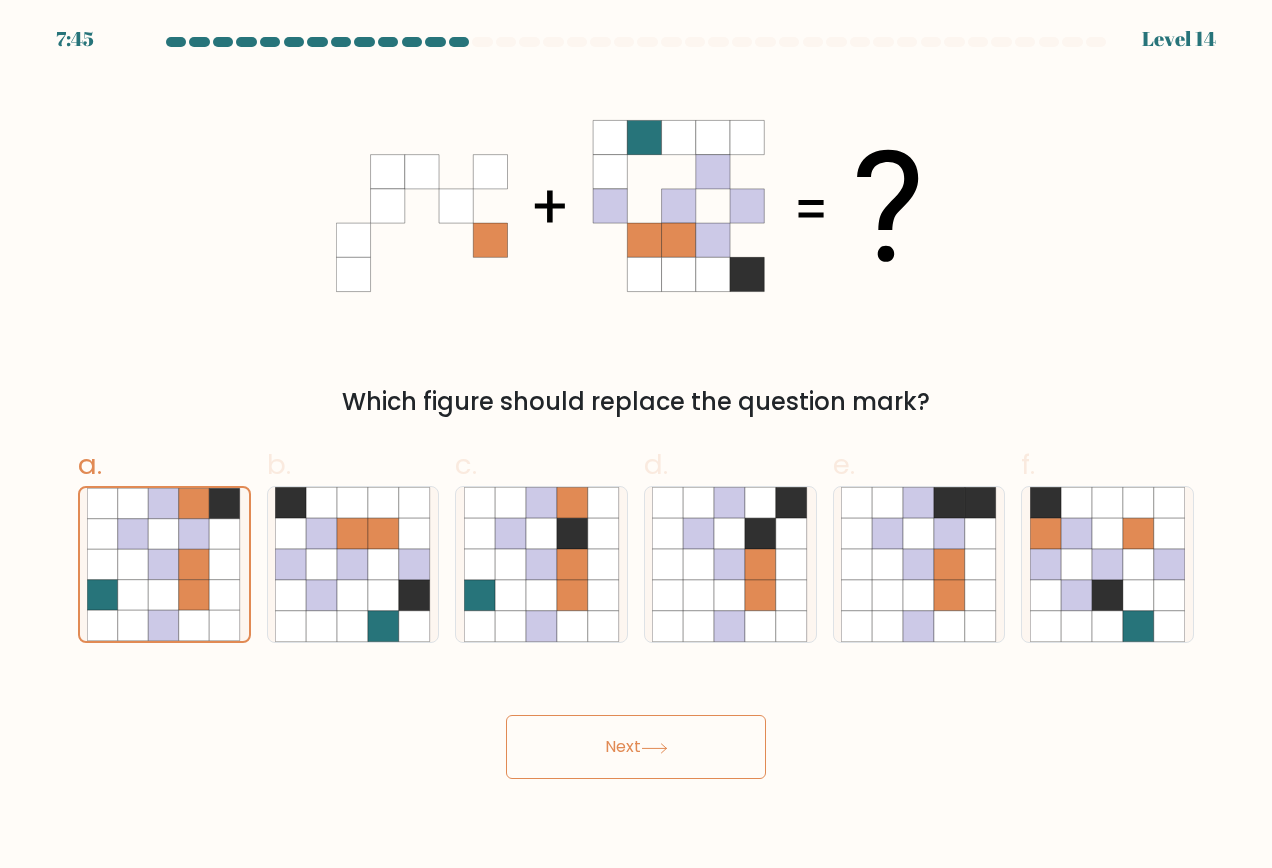 click on "Next" at bounding box center (636, 747) 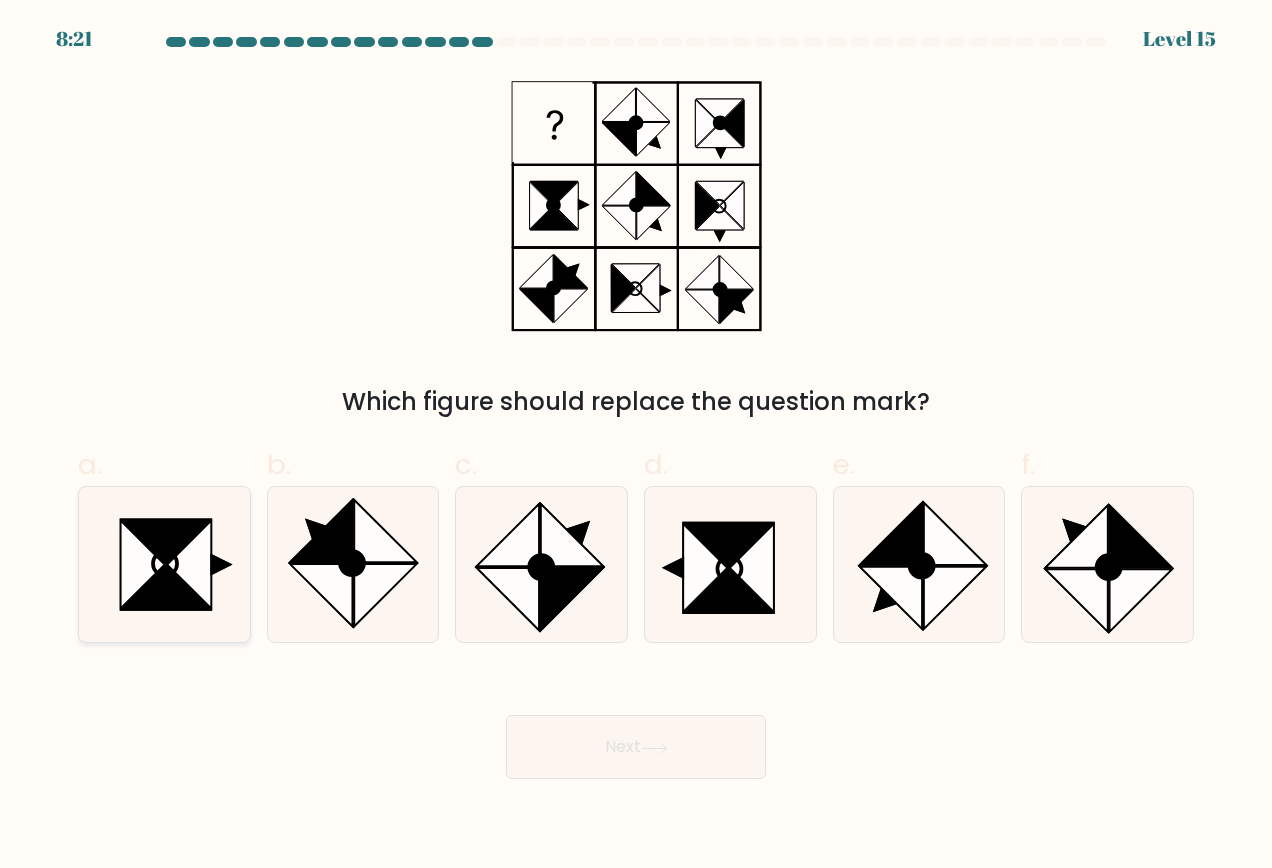 click at bounding box center [167, 588] 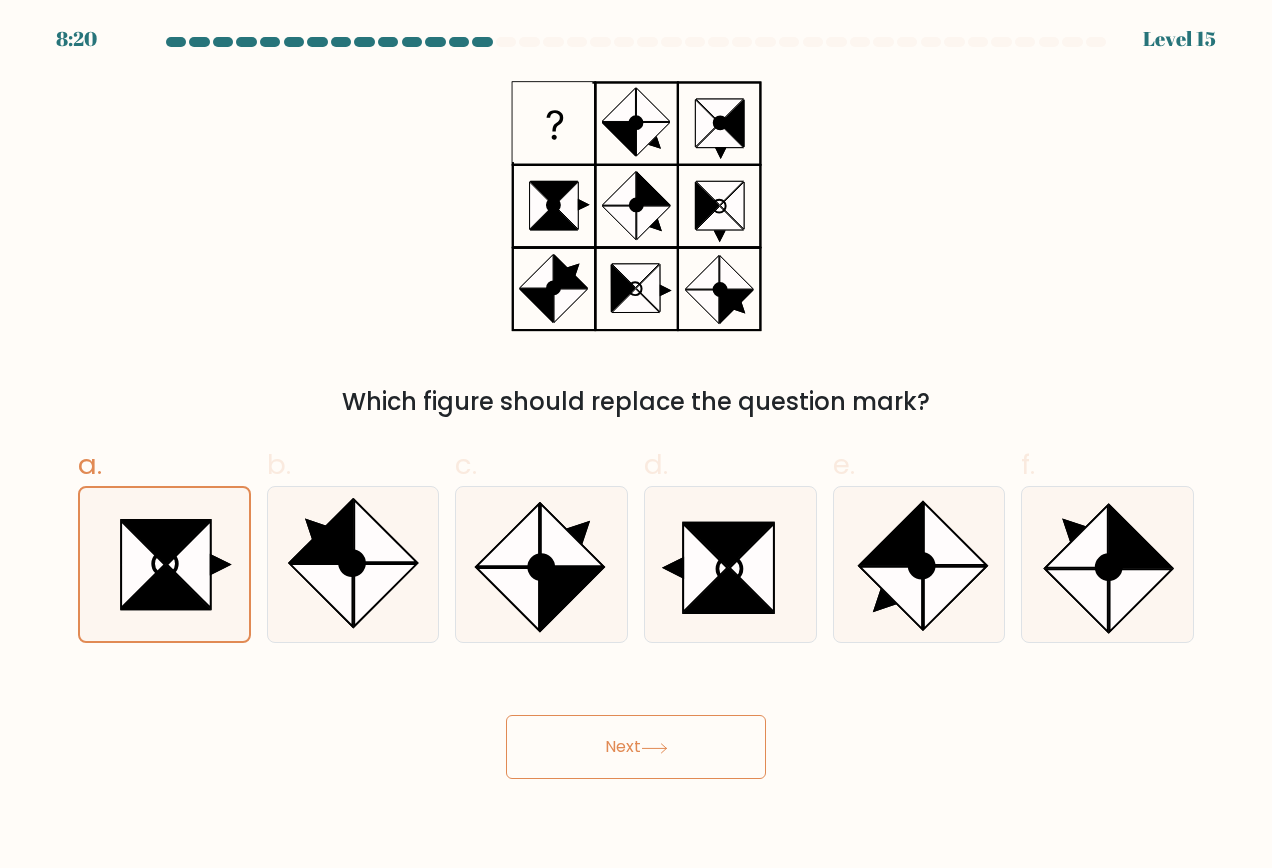 click on "Next" at bounding box center (636, 747) 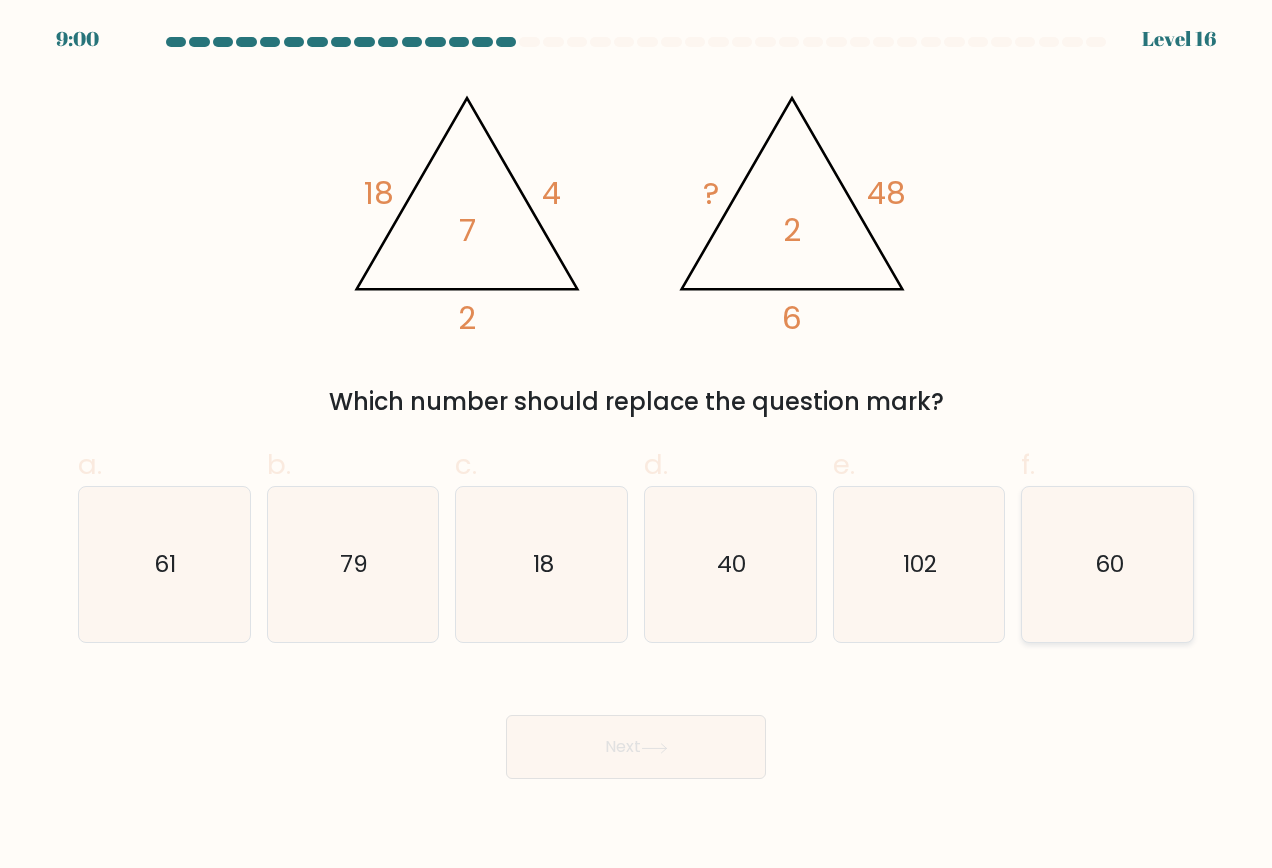 click on "60" at bounding box center [1108, 565] 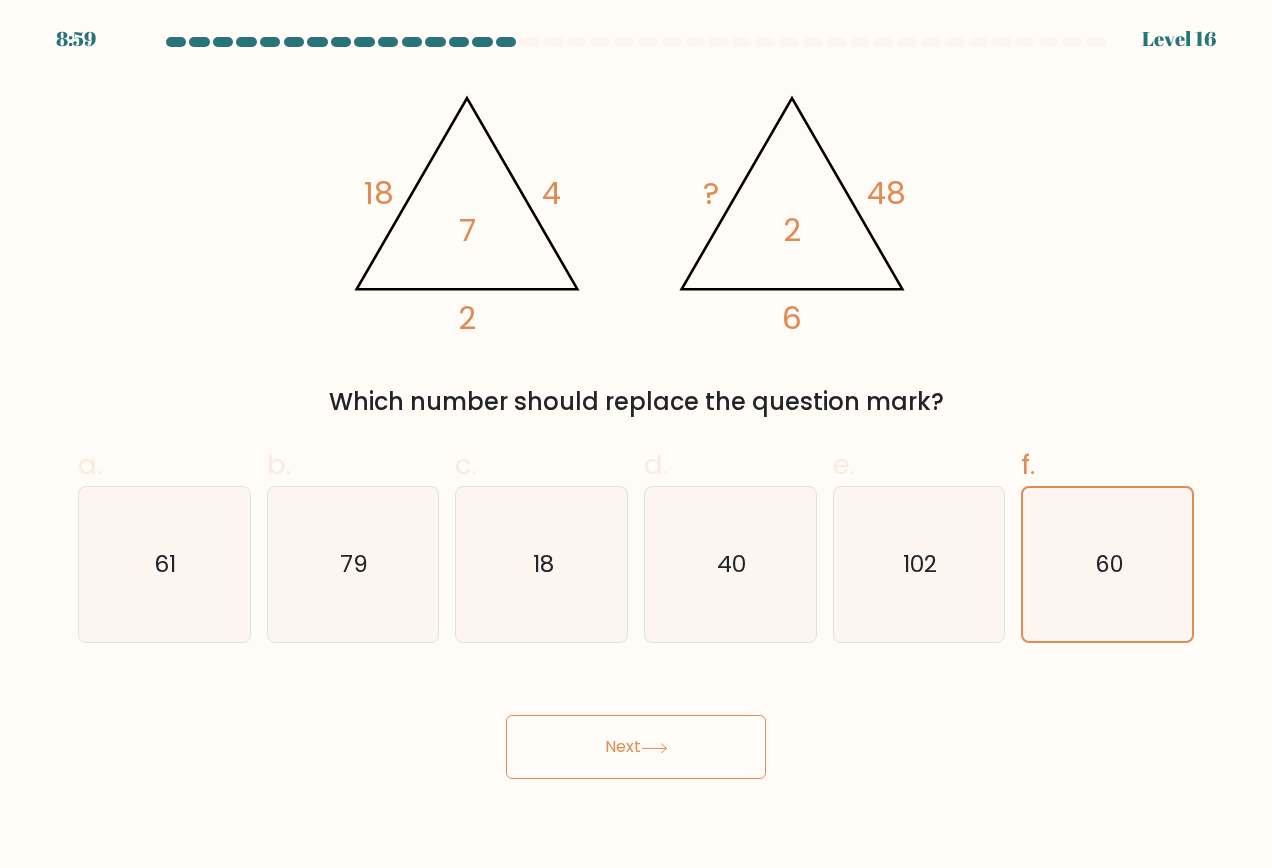 click on "Next" at bounding box center [636, 747] 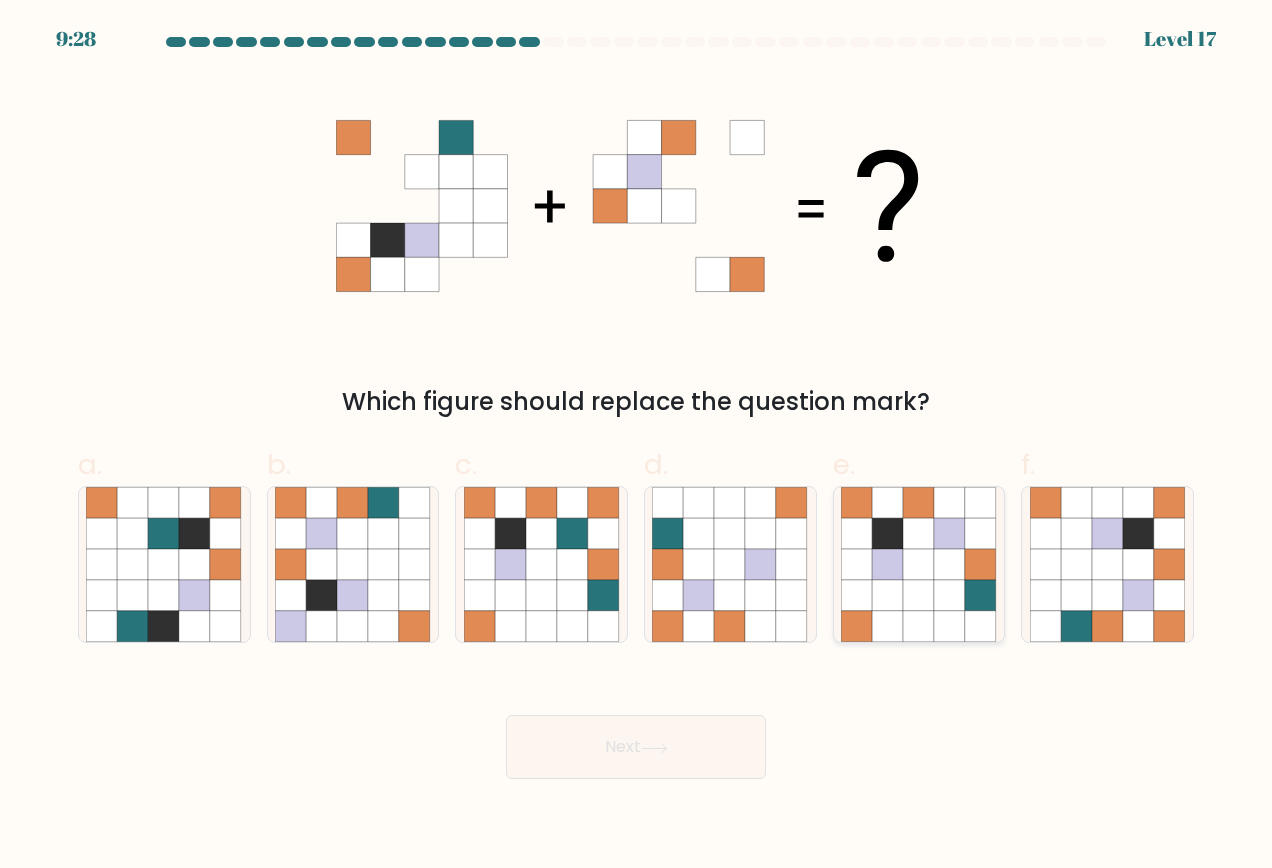 click at bounding box center [887, 626] 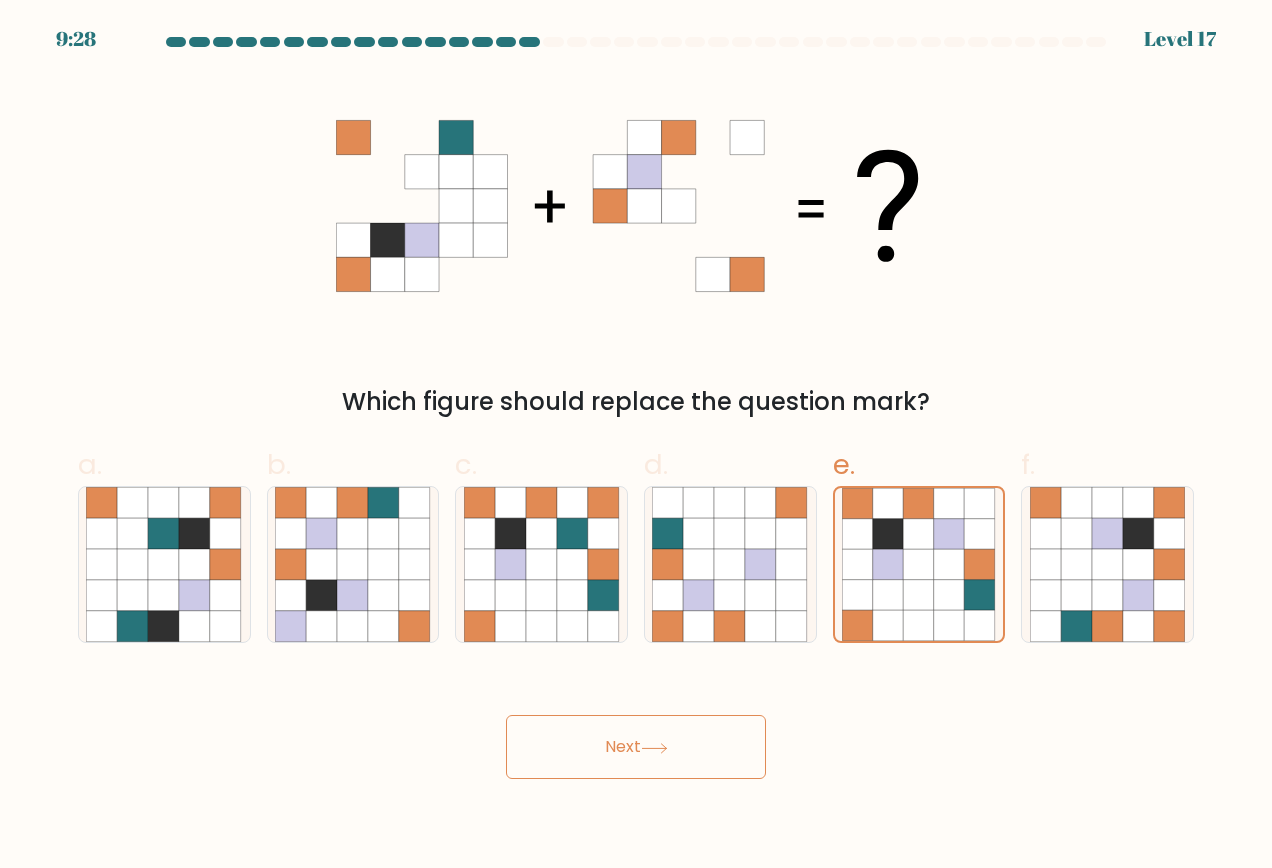 click on "Next" at bounding box center [636, 747] 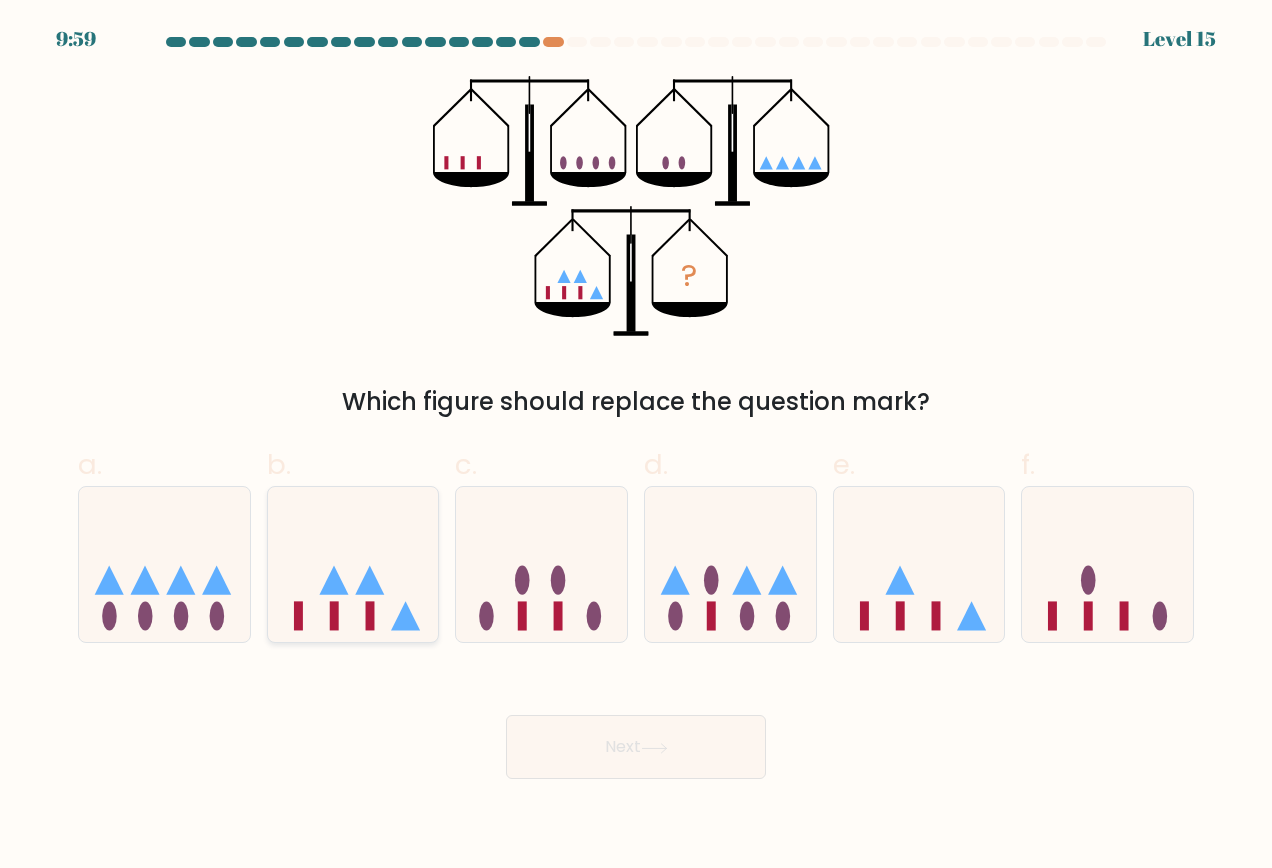 click at bounding box center (353, 564) 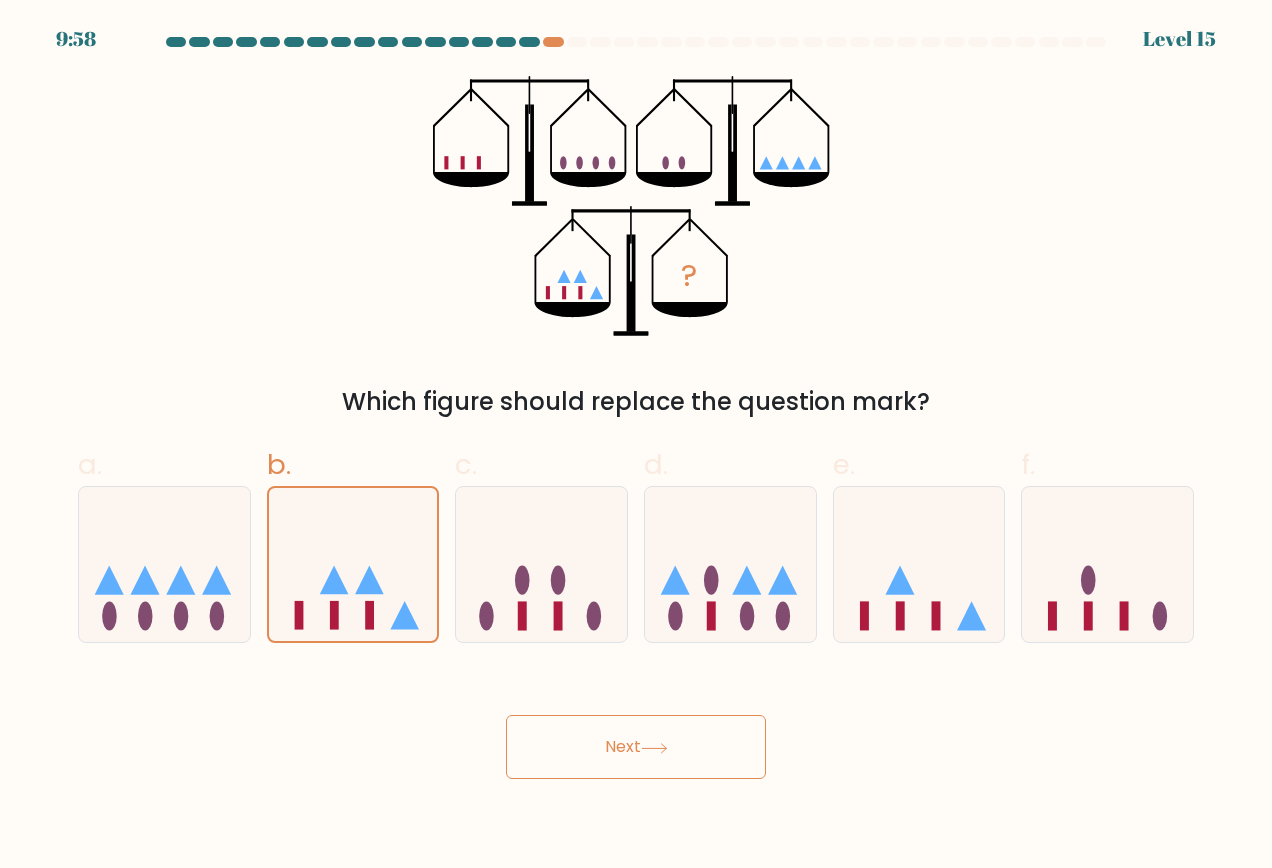 click on "Next" at bounding box center [636, 747] 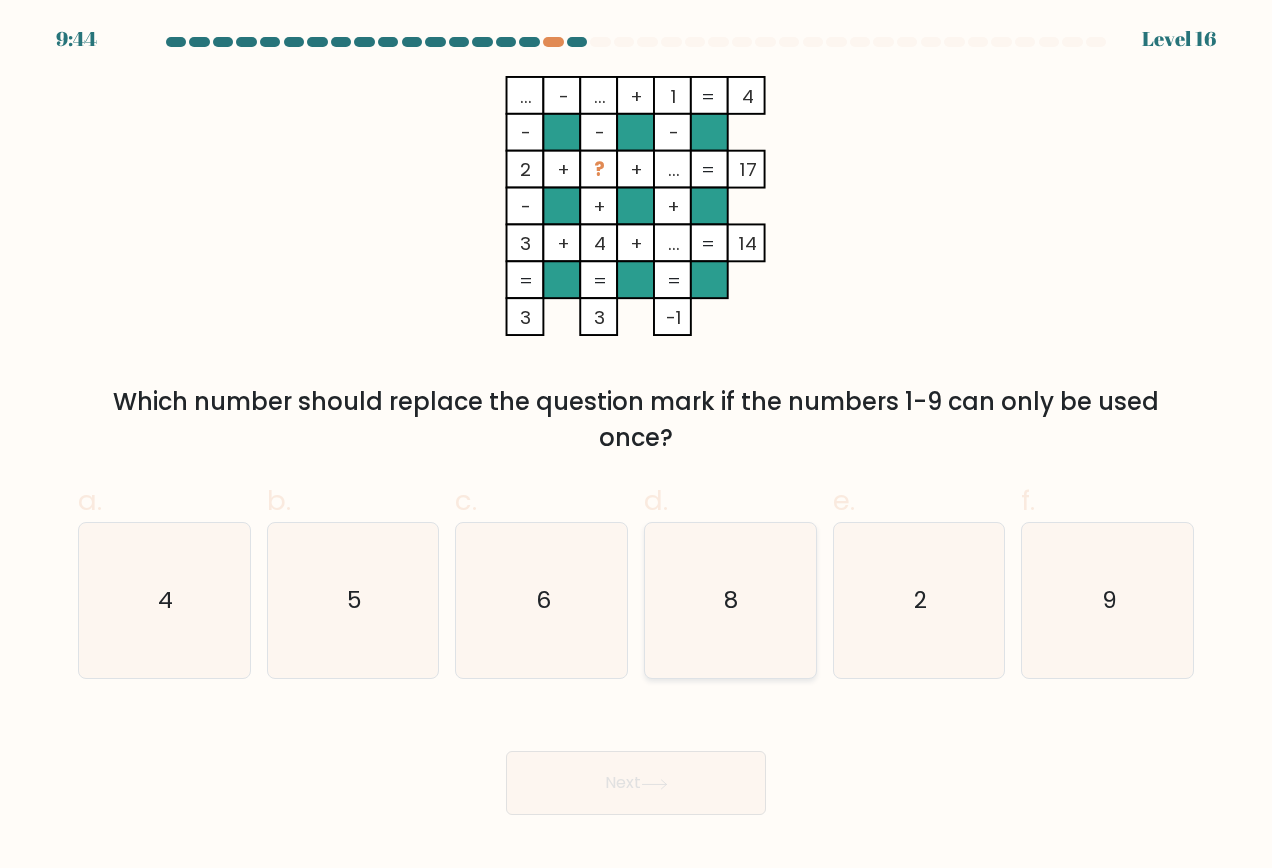click on "8" at bounding box center [730, 601] 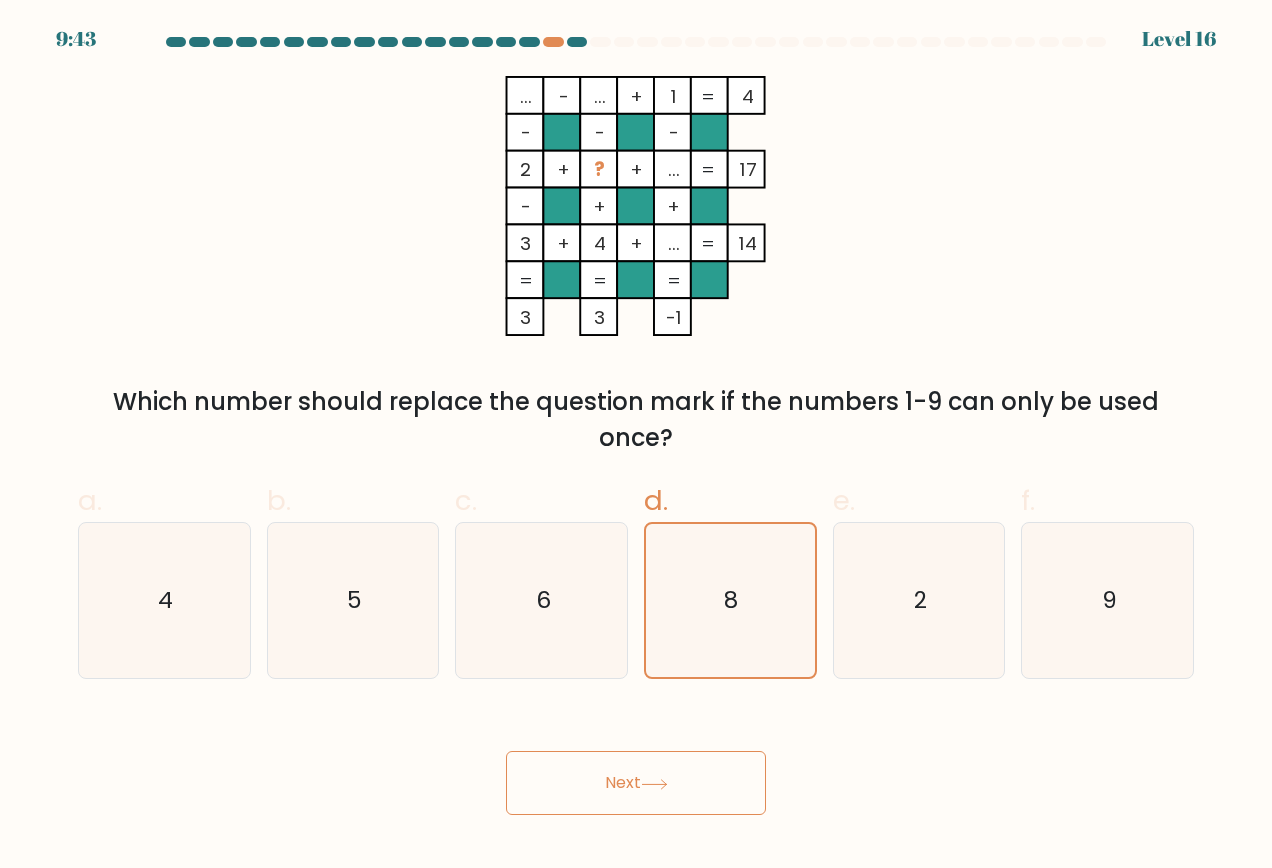 click on "Next" at bounding box center [636, 783] 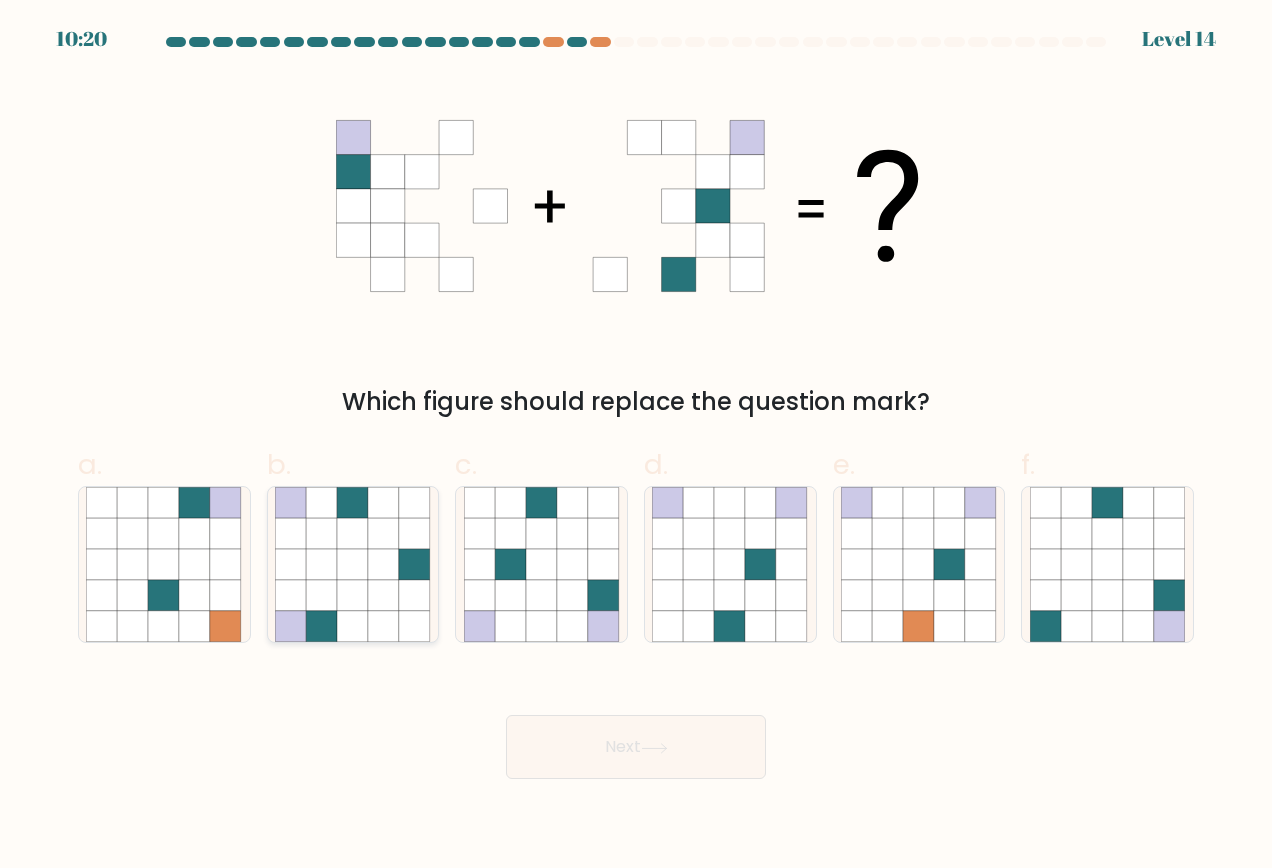 click at bounding box center [383, 626] 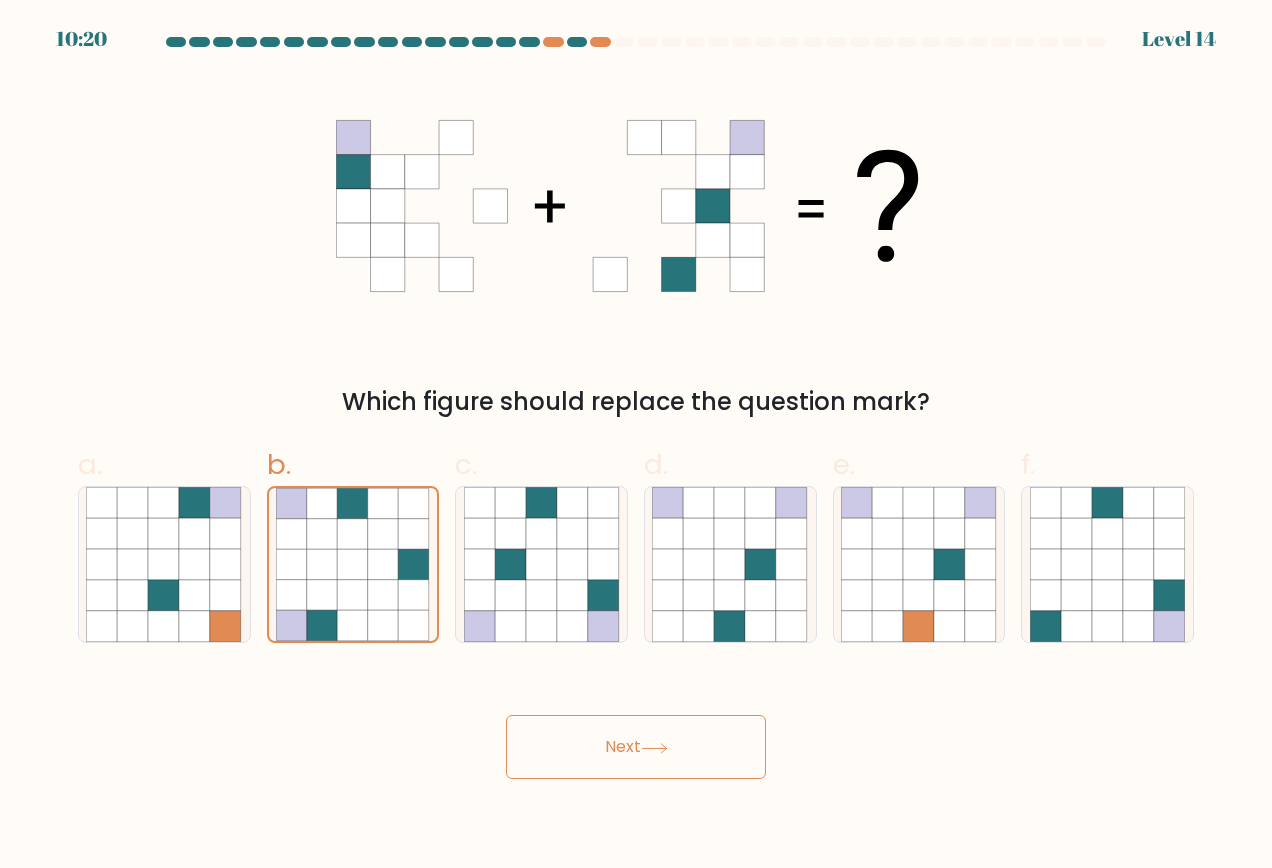 click on "Next" at bounding box center [636, 747] 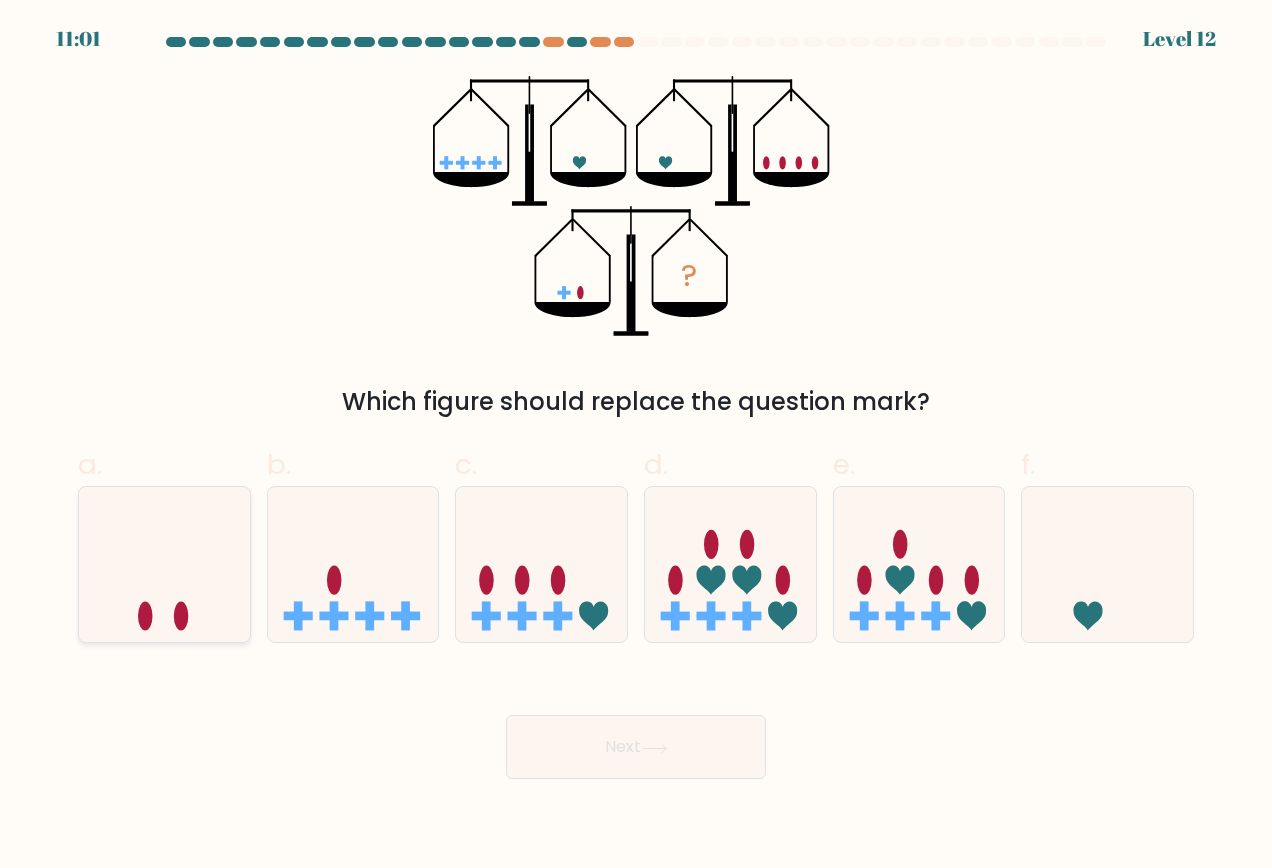 click at bounding box center [145, 616] 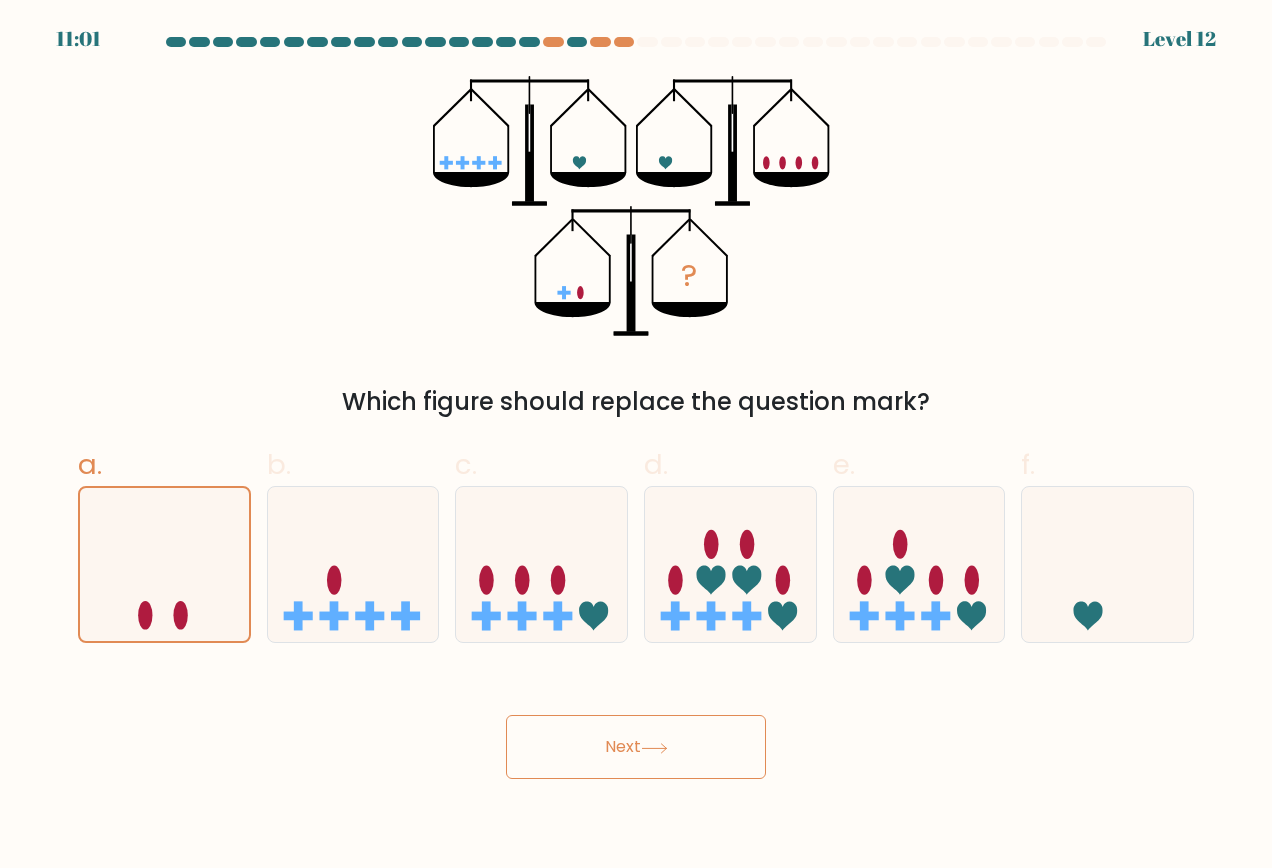 click on "Next" at bounding box center (636, 747) 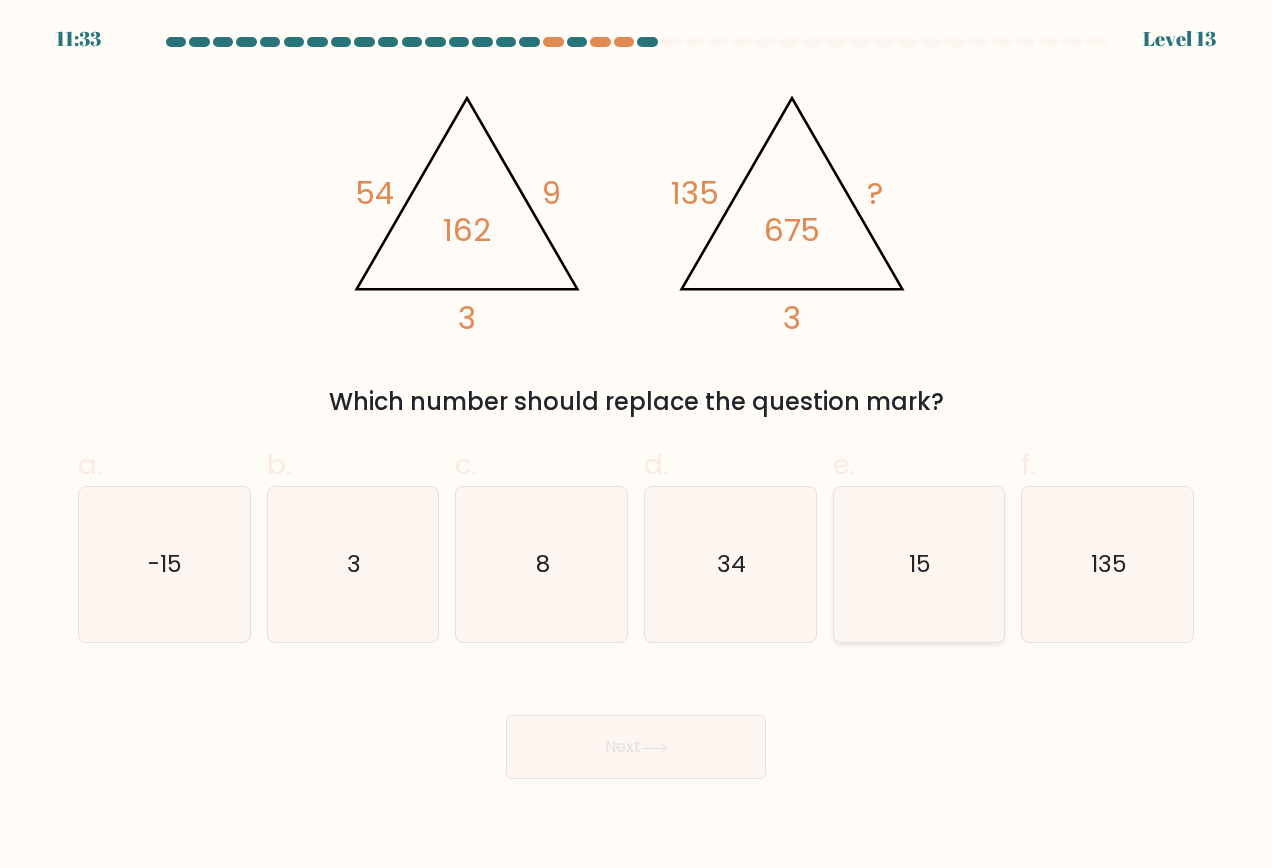 click on "15" at bounding box center [919, 565] 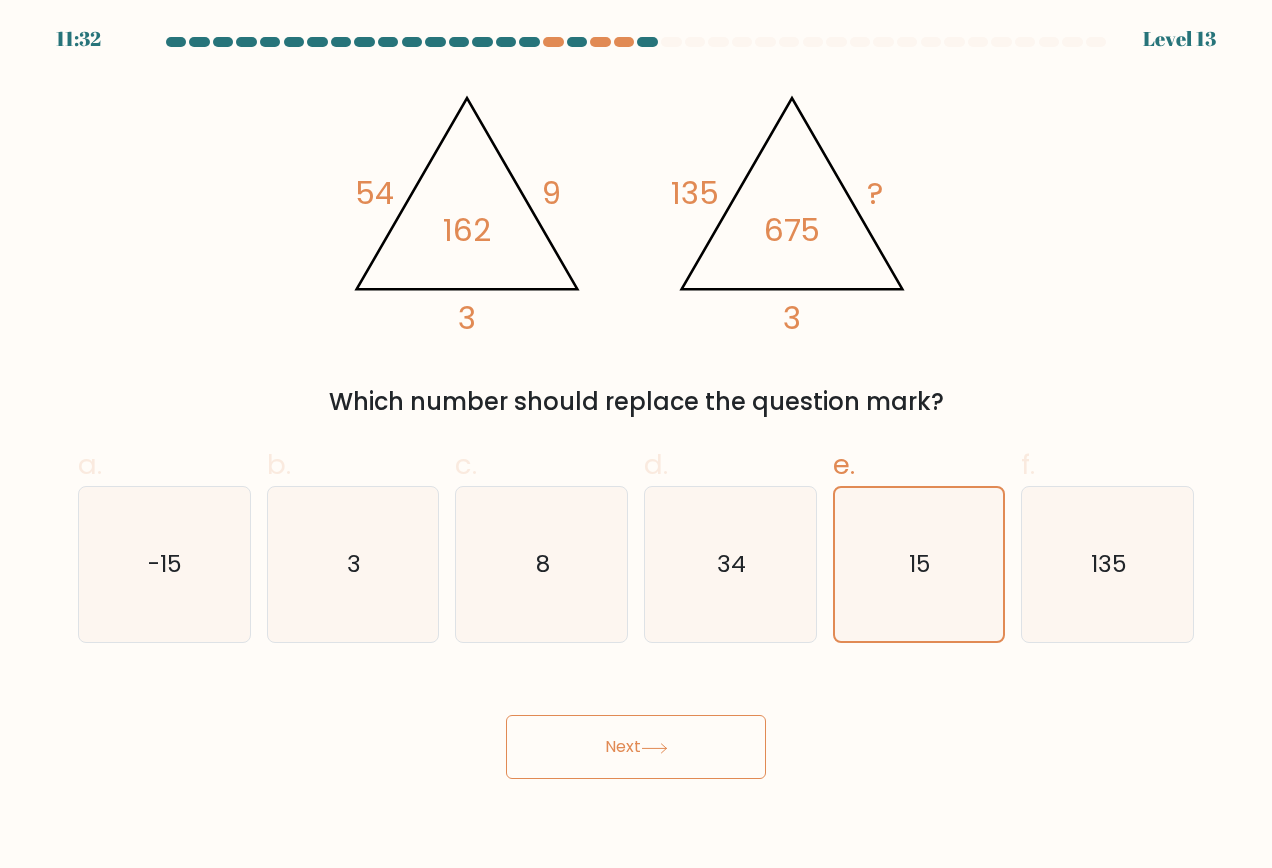 click on "Next" at bounding box center (636, 747) 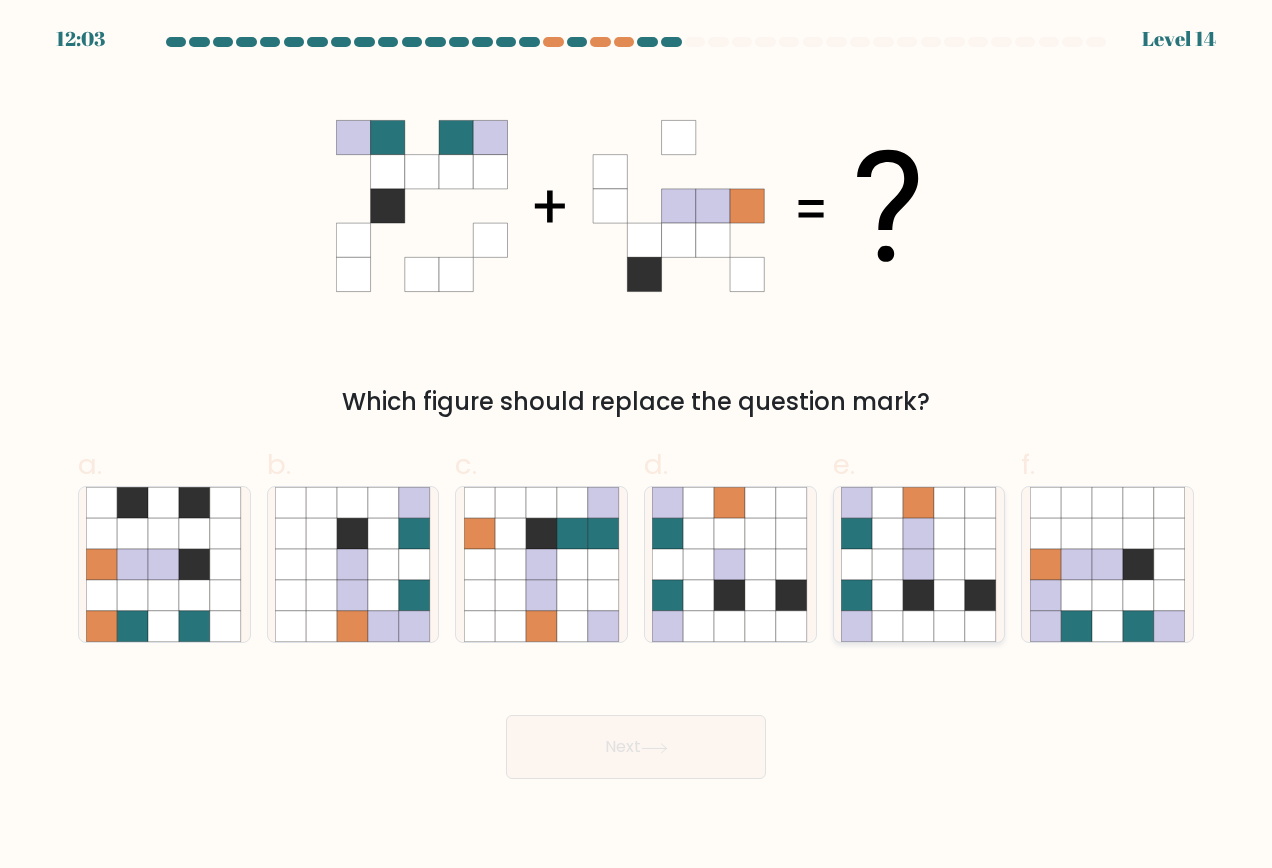click at bounding box center [918, 626] 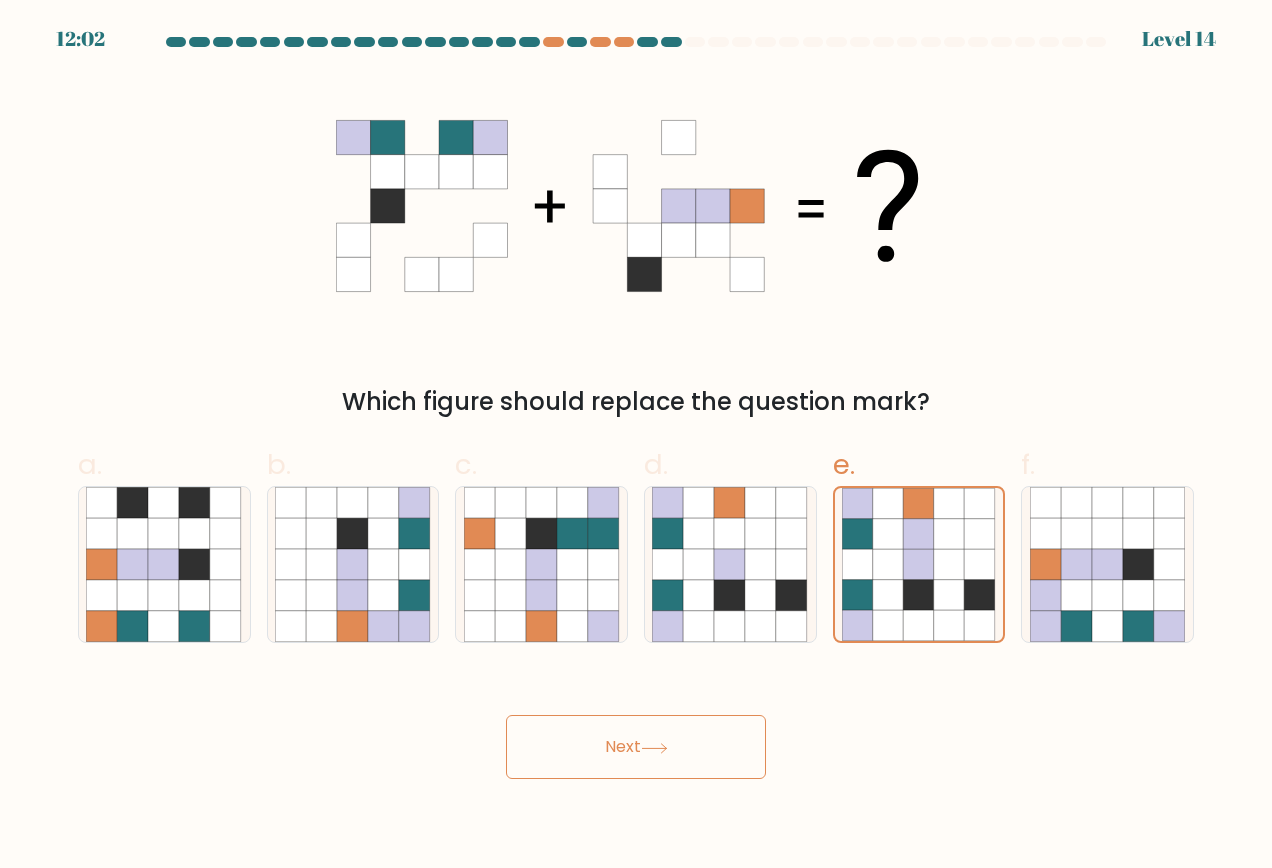 click on "Next" at bounding box center [636, 747] 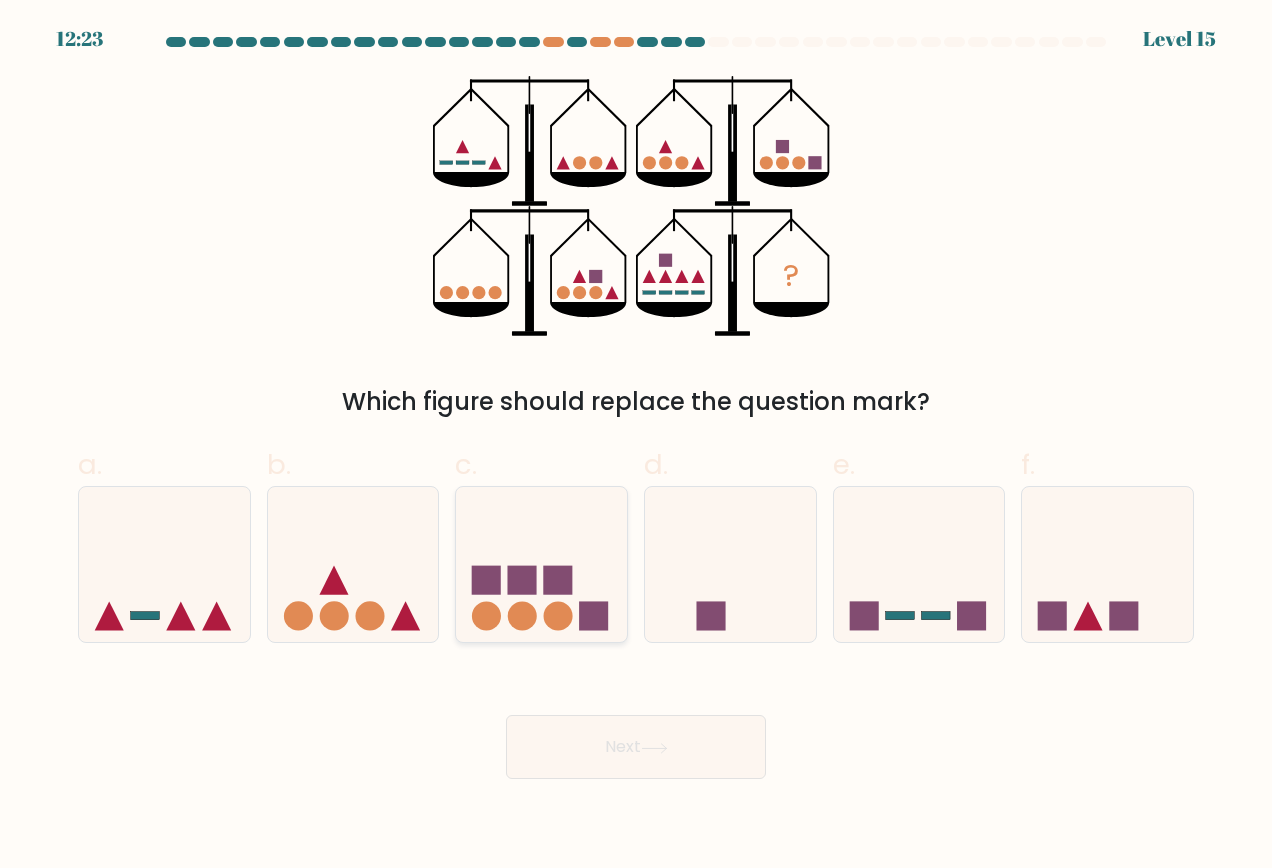 click at bounding box center [522, 616] 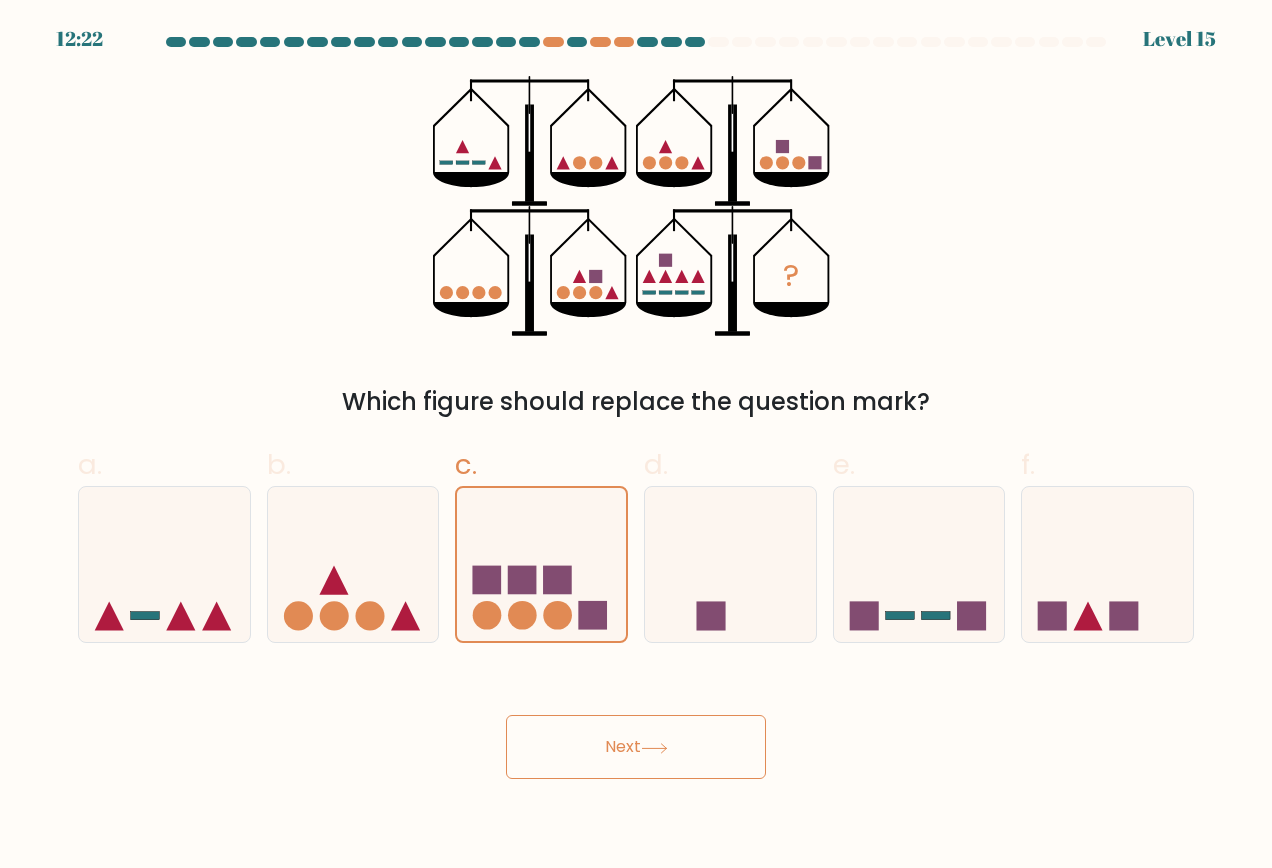 click on "Next" at bounding box center [636, 747] 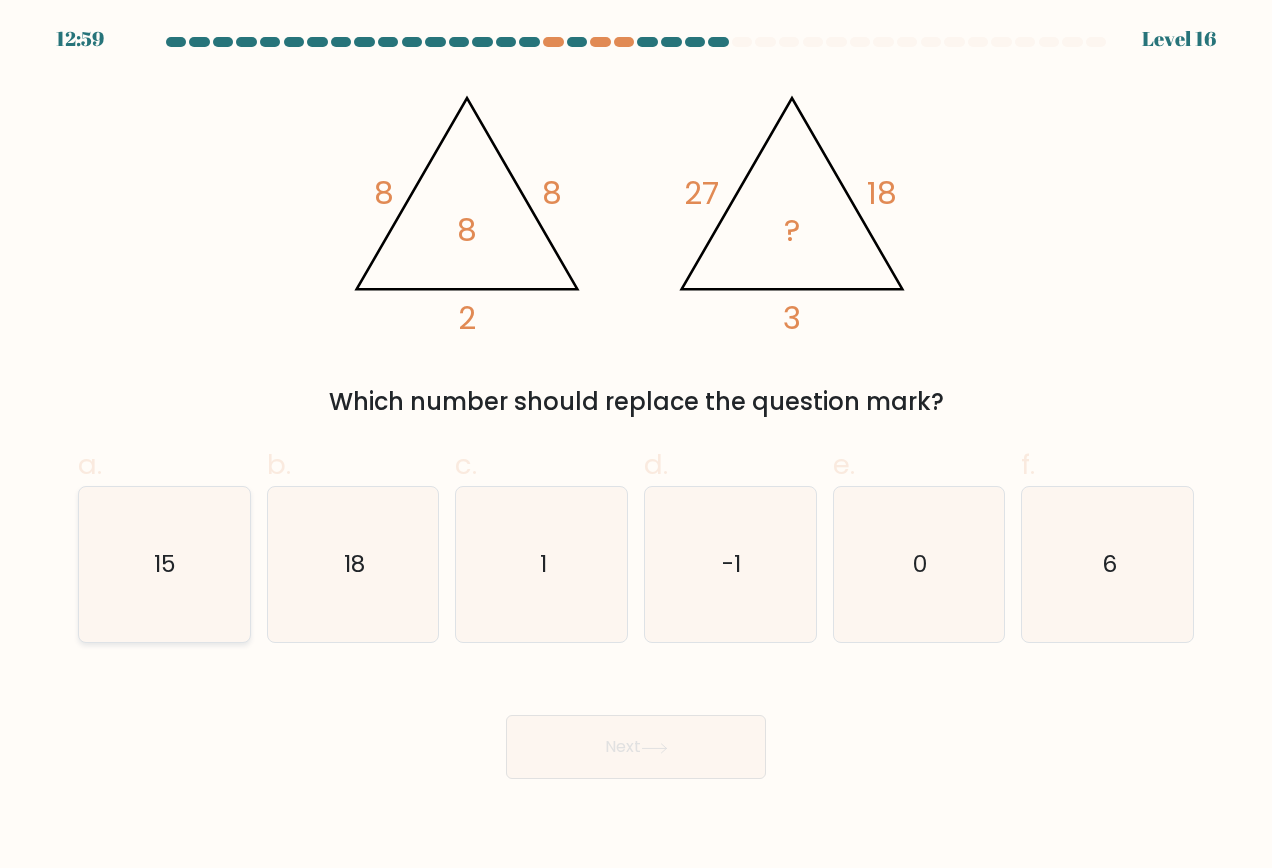 click on "15" at bounding box center [164, 565] 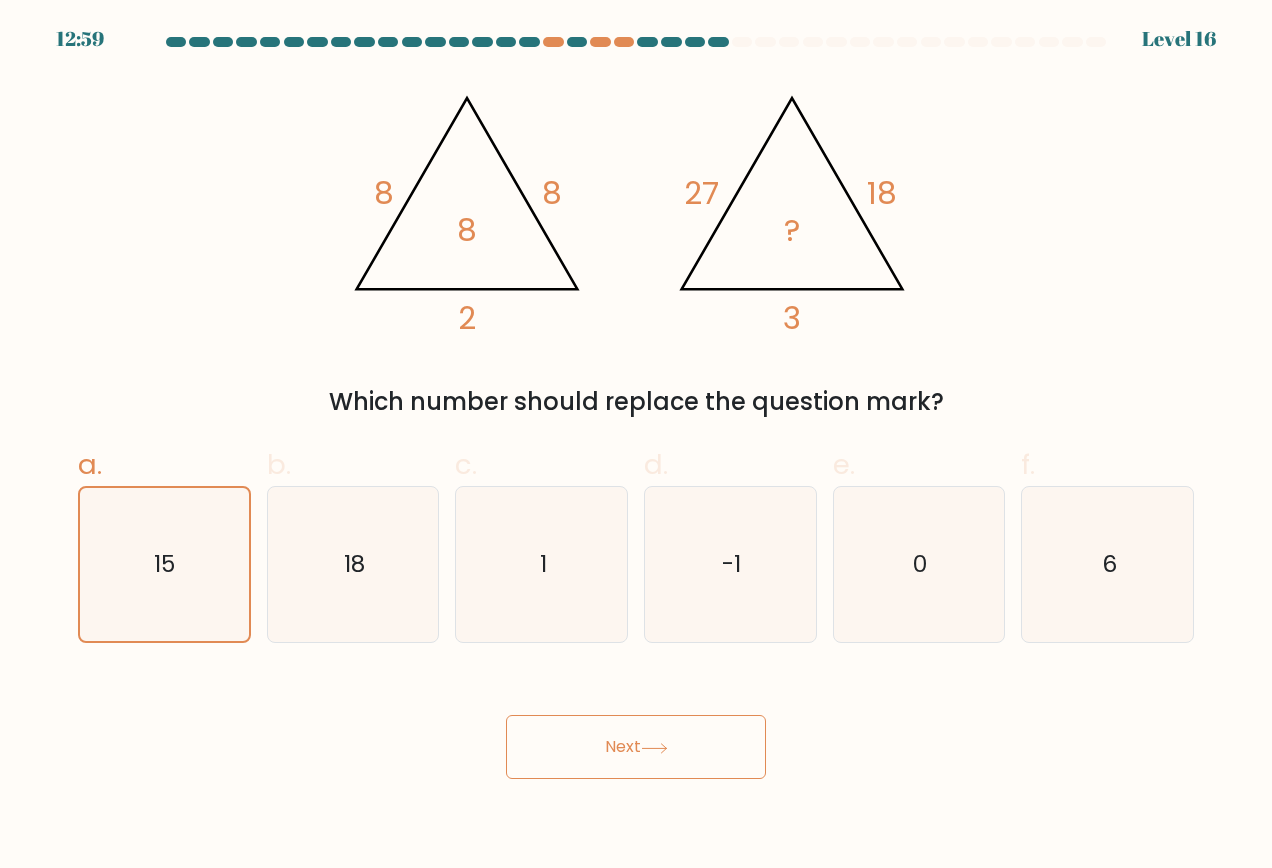 click on "Next" at bounding box center (636, 747) 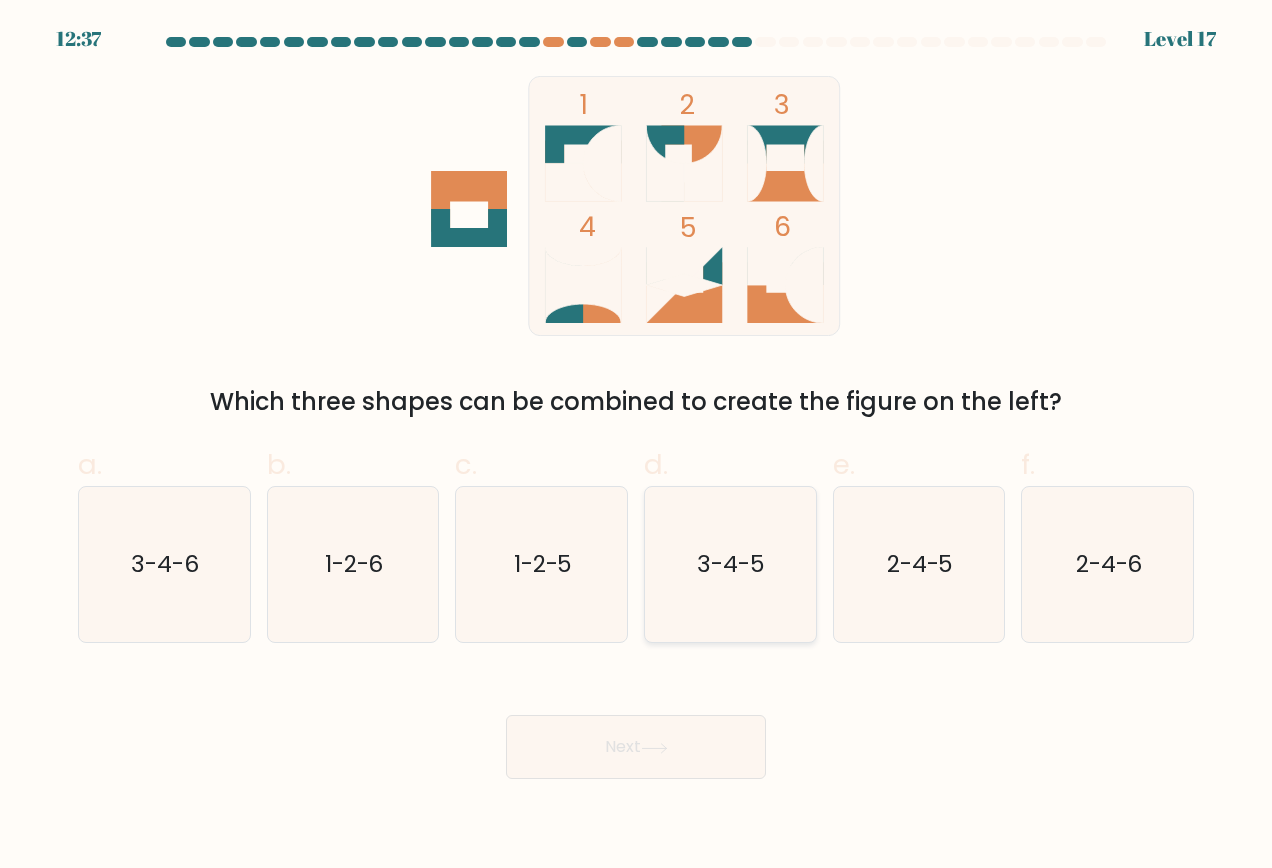 click on "3-4-5" at bounding box center [730, 565] 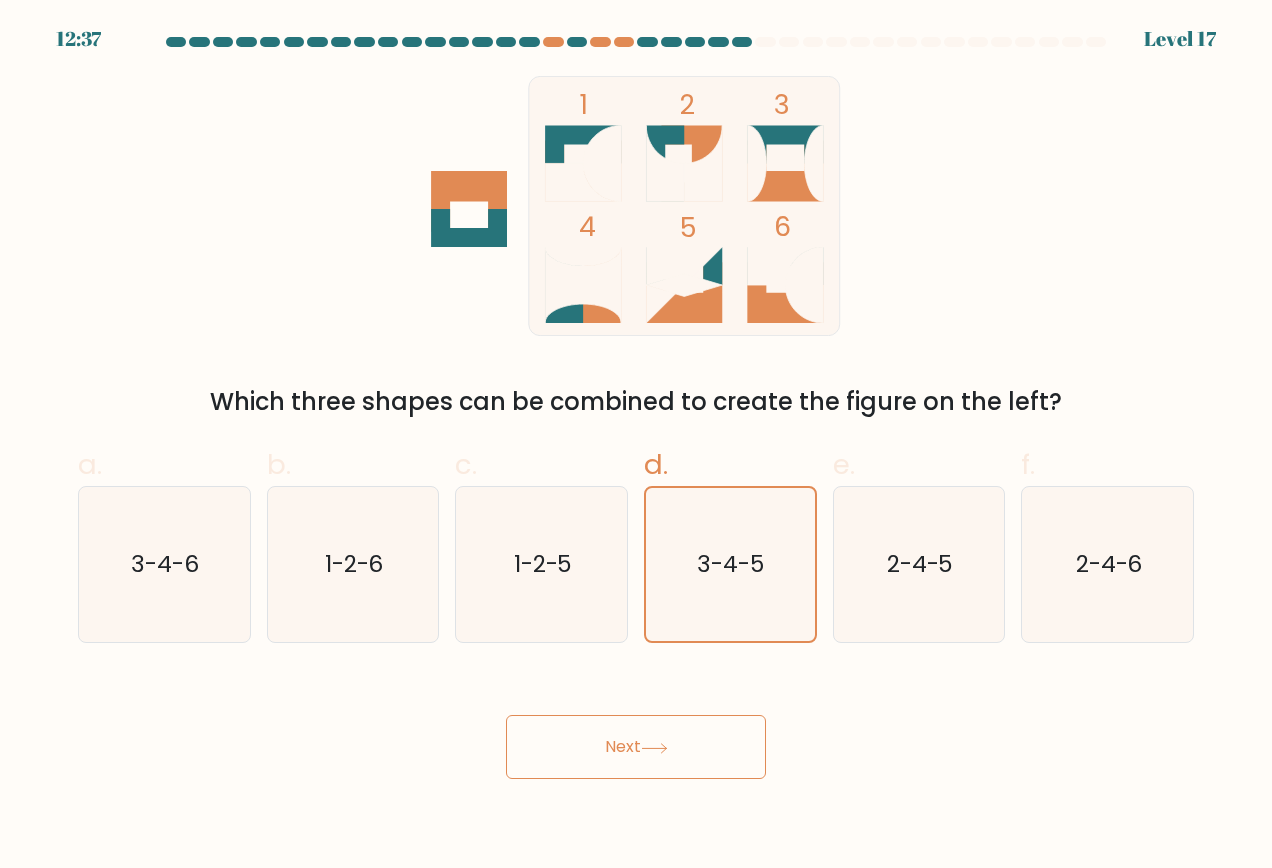 click on "Next" at bounding box center [636, 747] 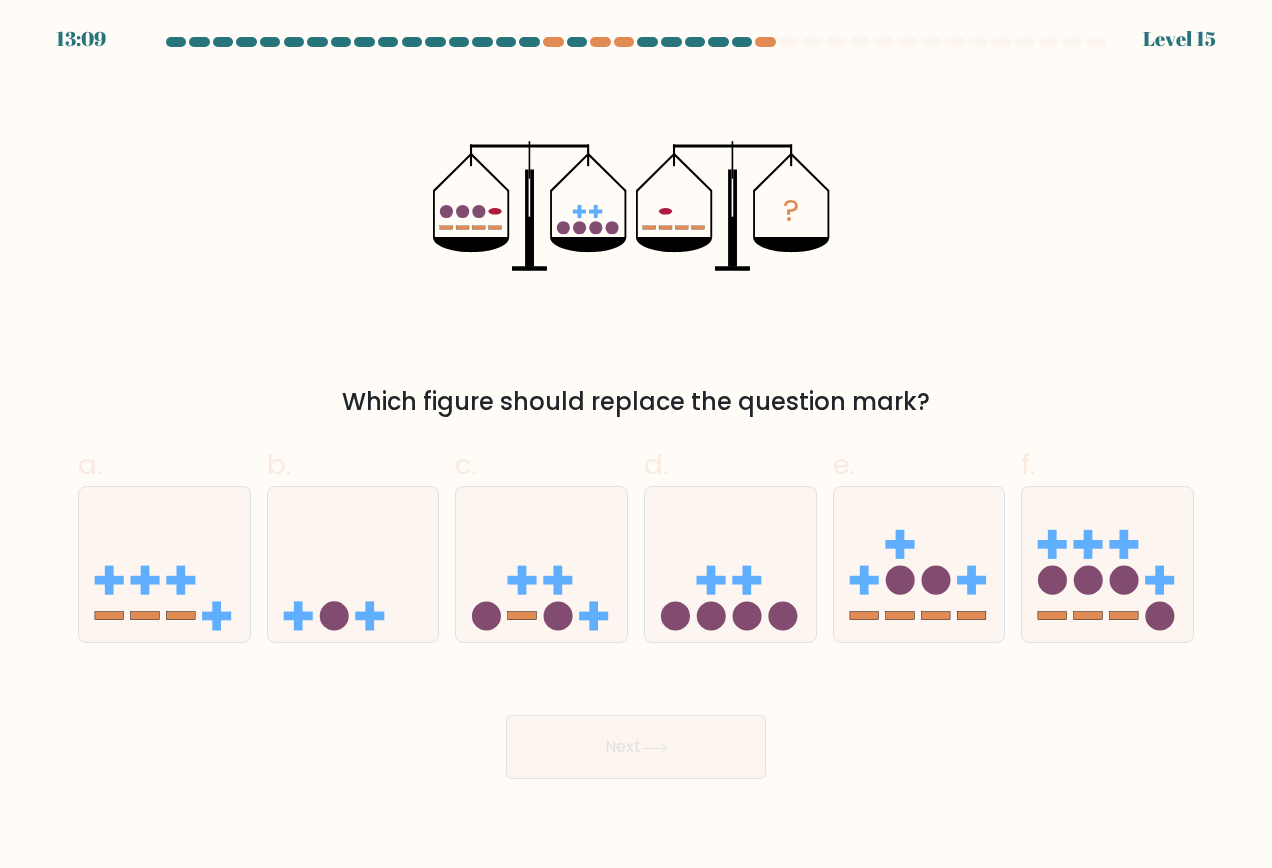 click on "Which figure should replace the question mark?" at bounding box center [636, 402] 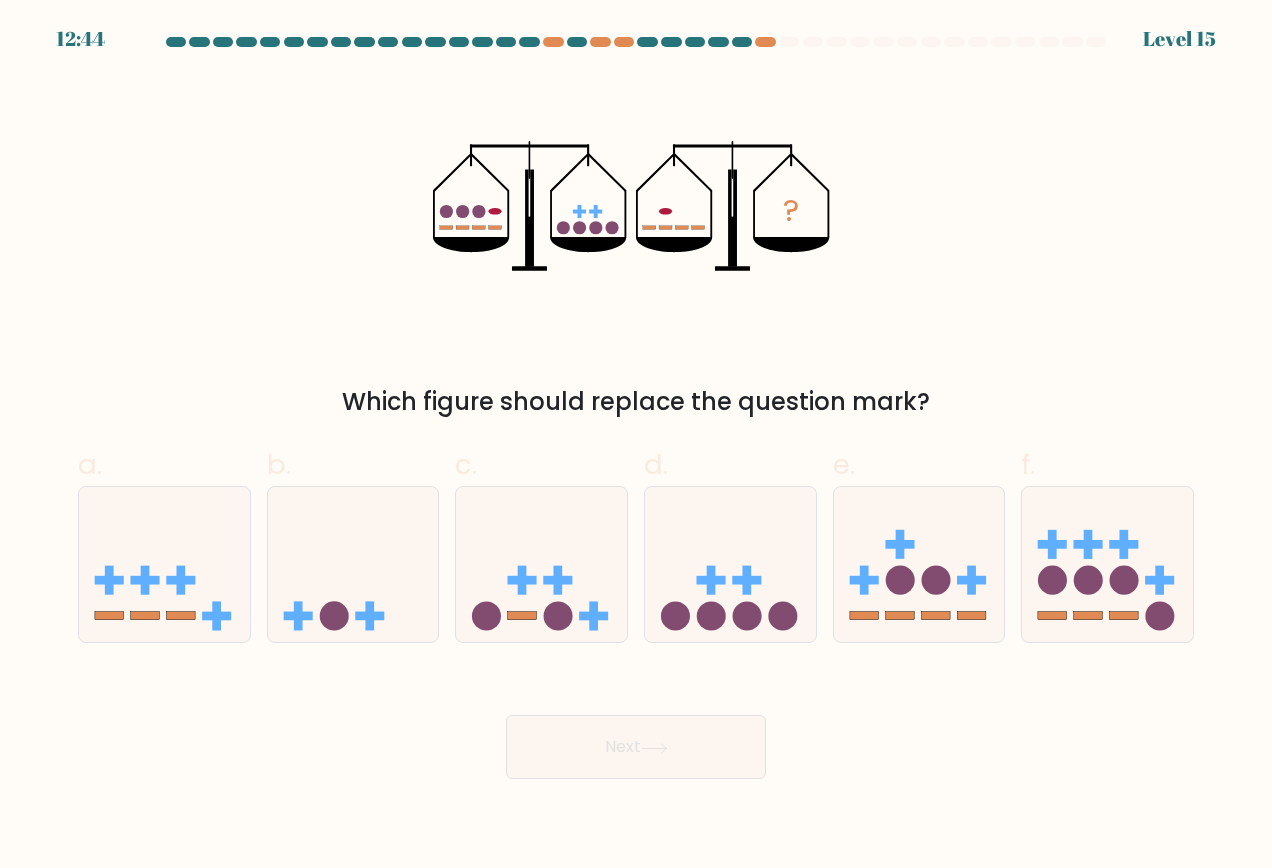 drag, startPoint x: 728, startPoint y: 625, endPoint x: 675, endPoint y: 711, distance: 101.0198 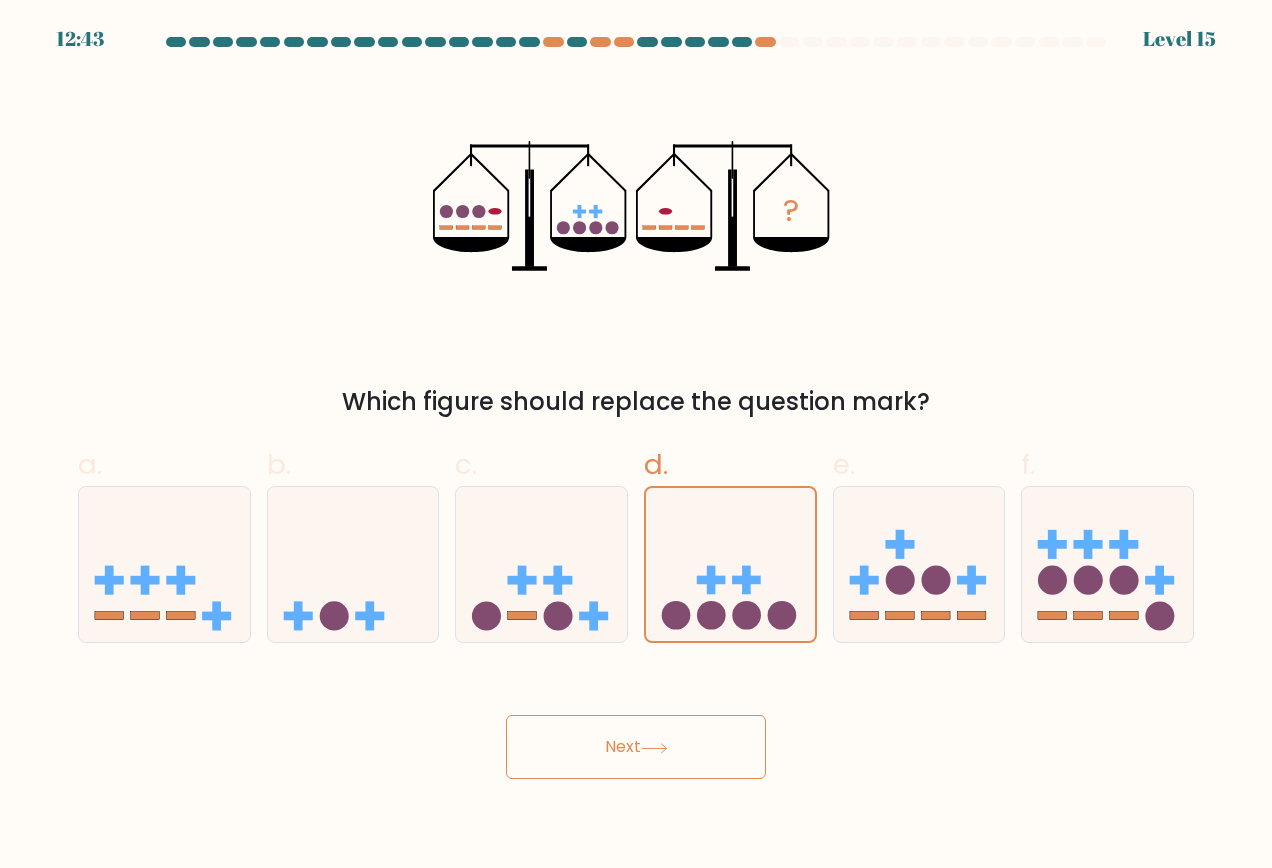 click on "Next" at bounding box center (636, 747) 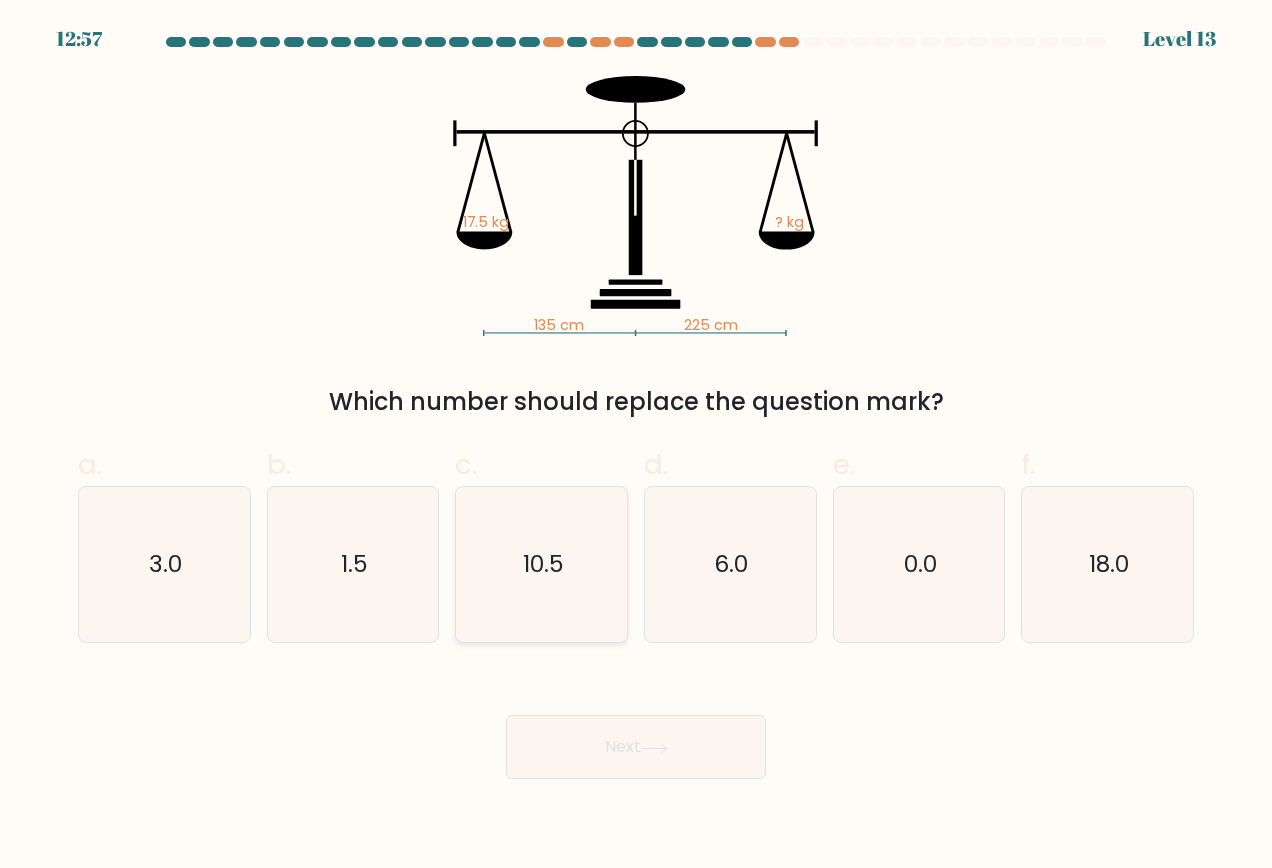 click on "10.5" at bounding box center (542, 565) 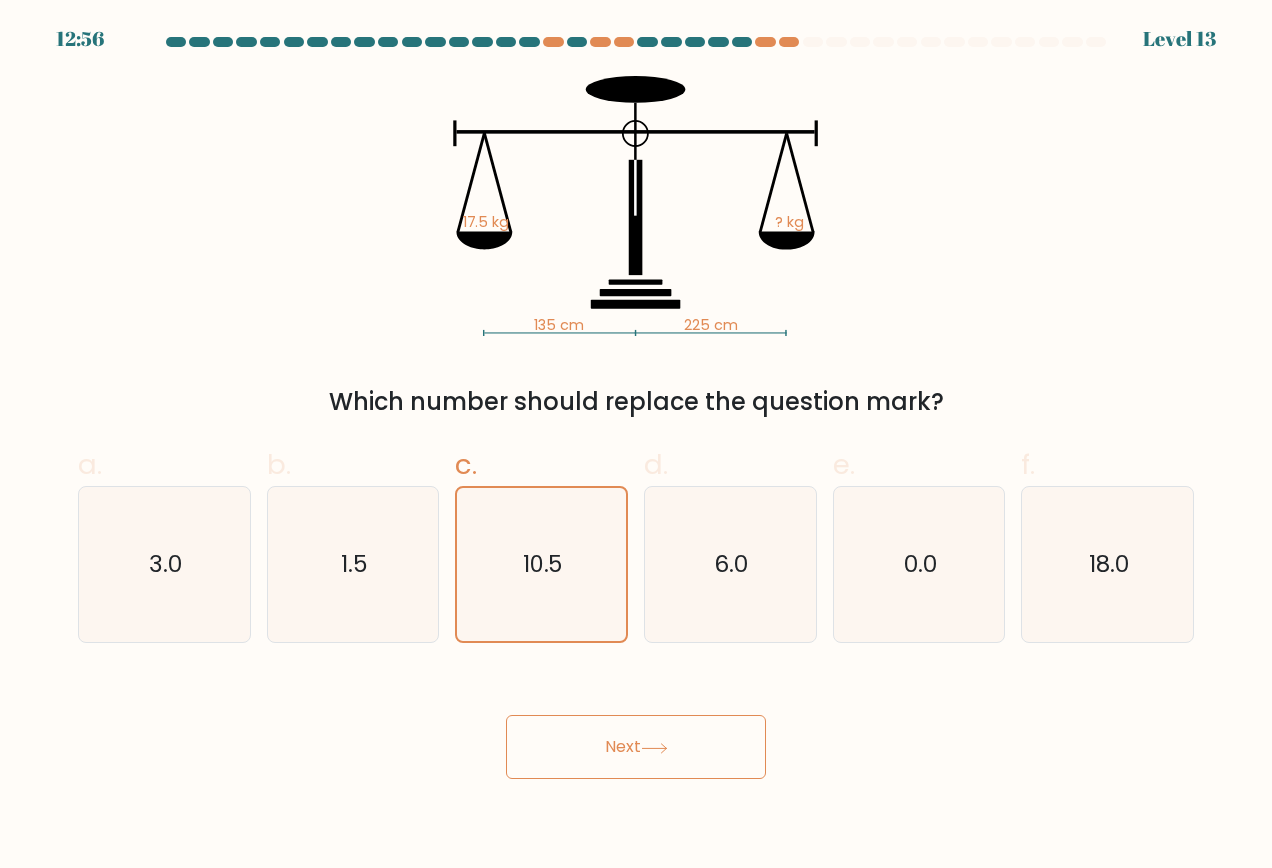 click on "Next" at bounding box center [636, 747] 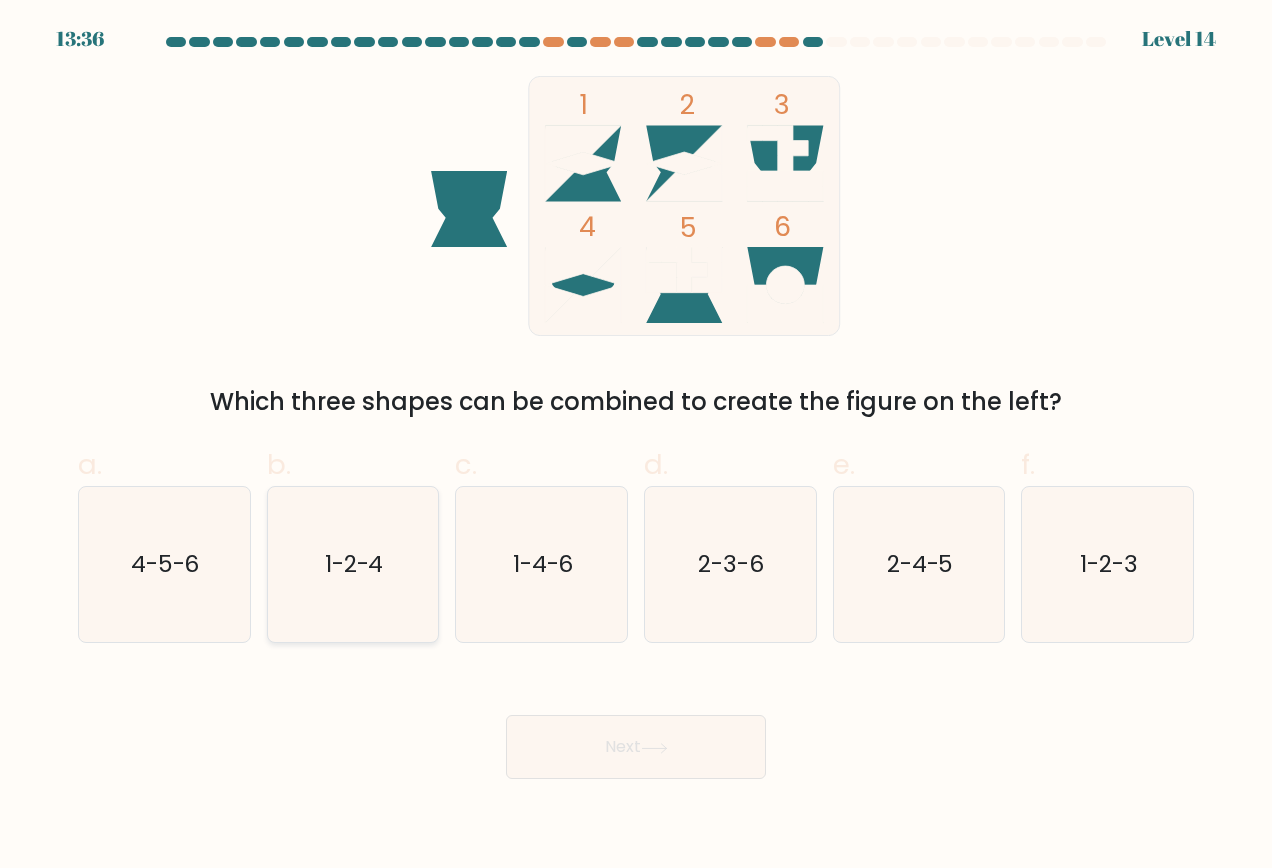 drag, startPoint x: 380, startPoint y: 616, endPoint x: 390, endPoint y: 639, distance: 25.079872 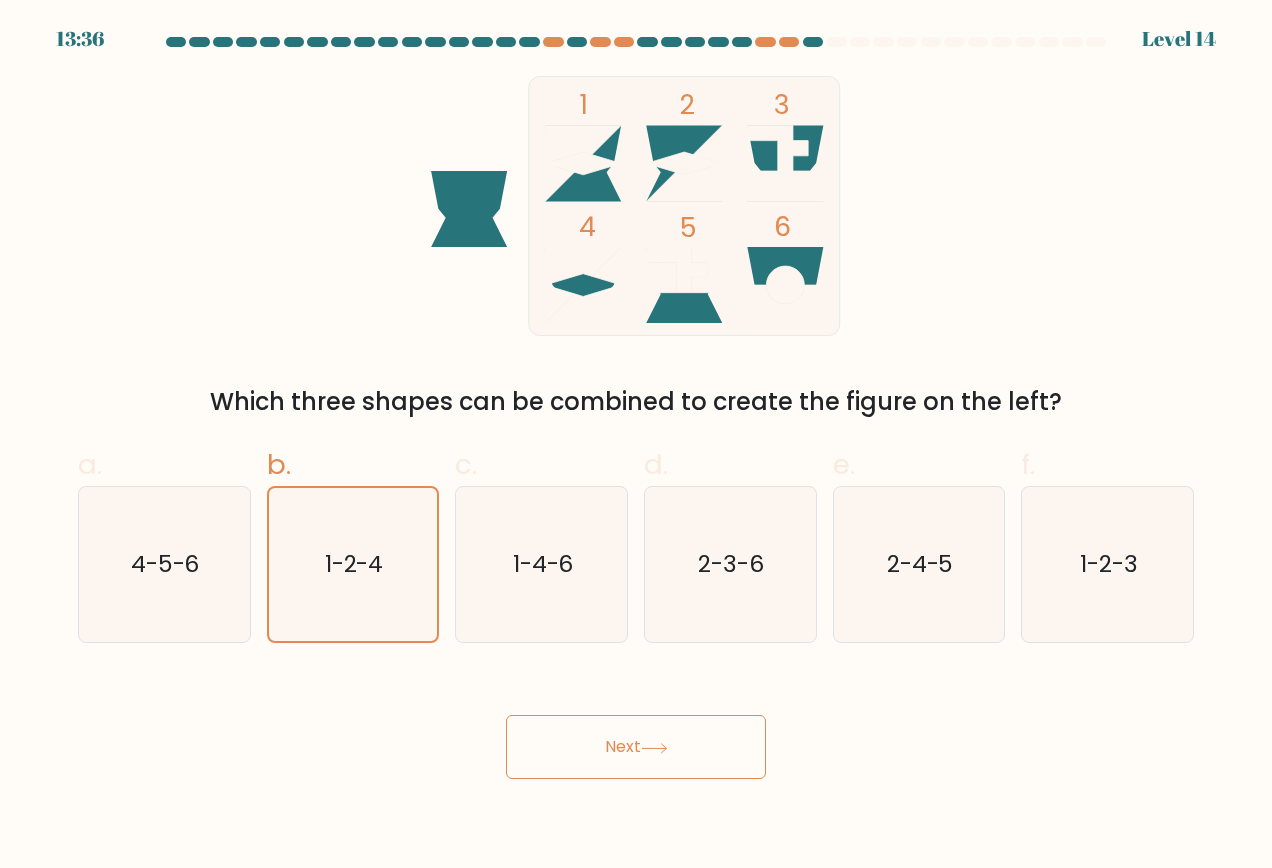 click on "Next" at bounding box center (636, 747) 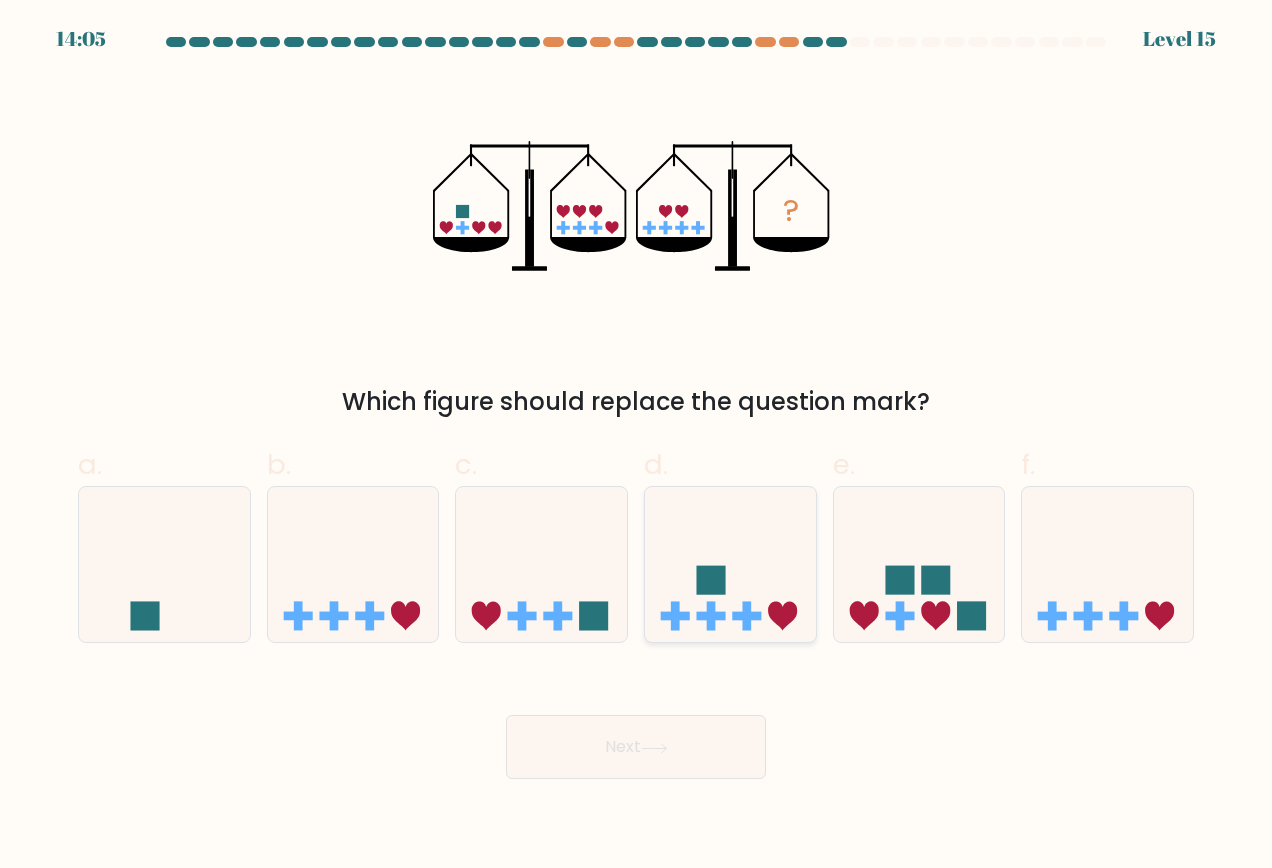 click at bounding box center [730, 564] 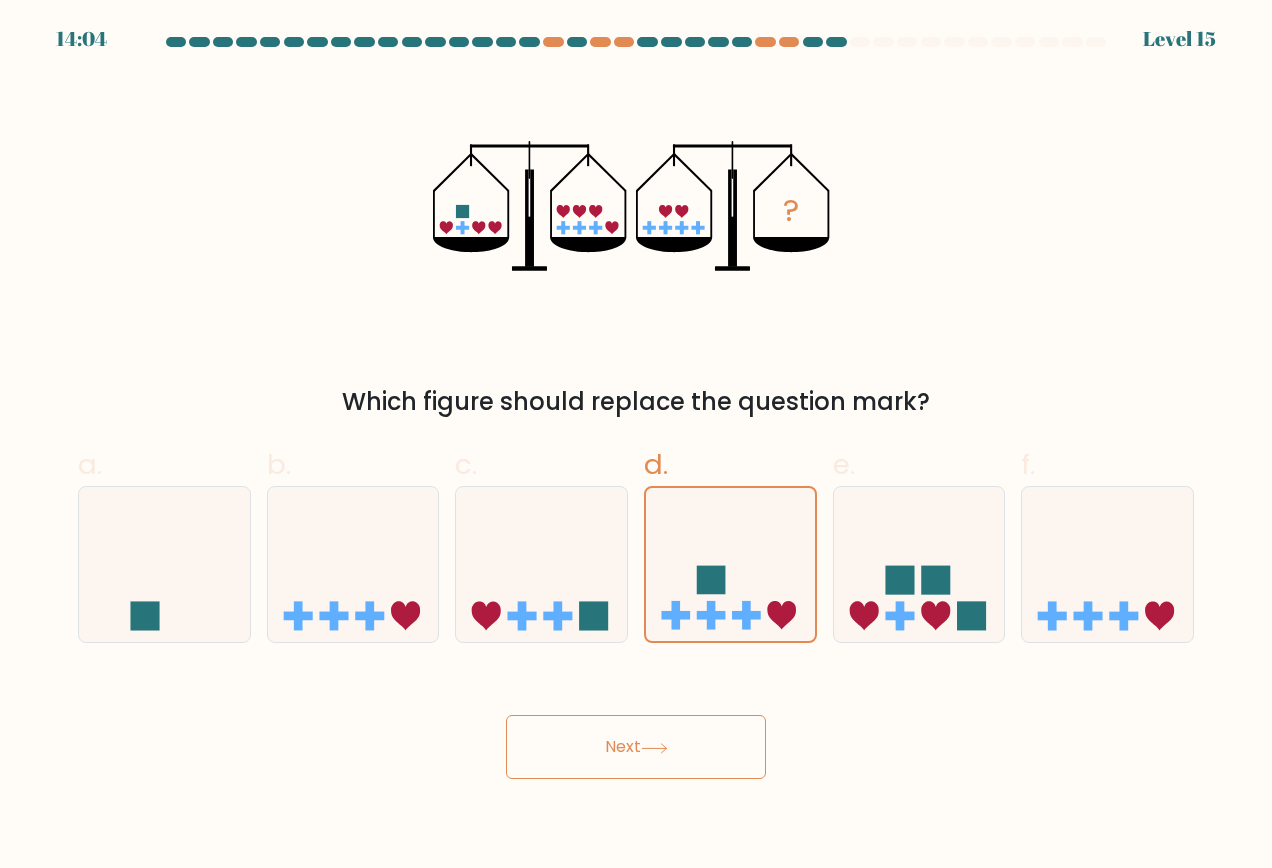 click on "Next" at bounding box center (636, 747) 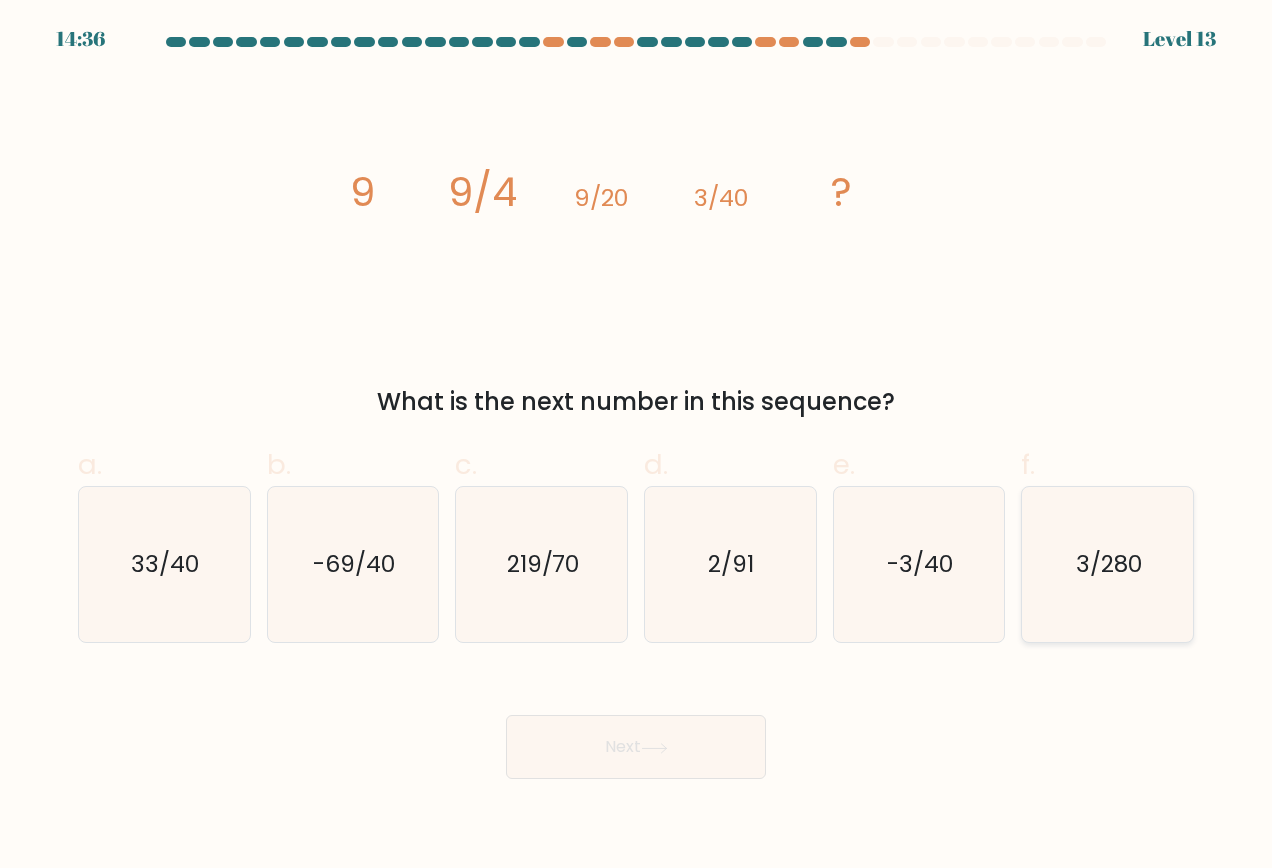 click on "3/280" at bounding box center (1108, 565) 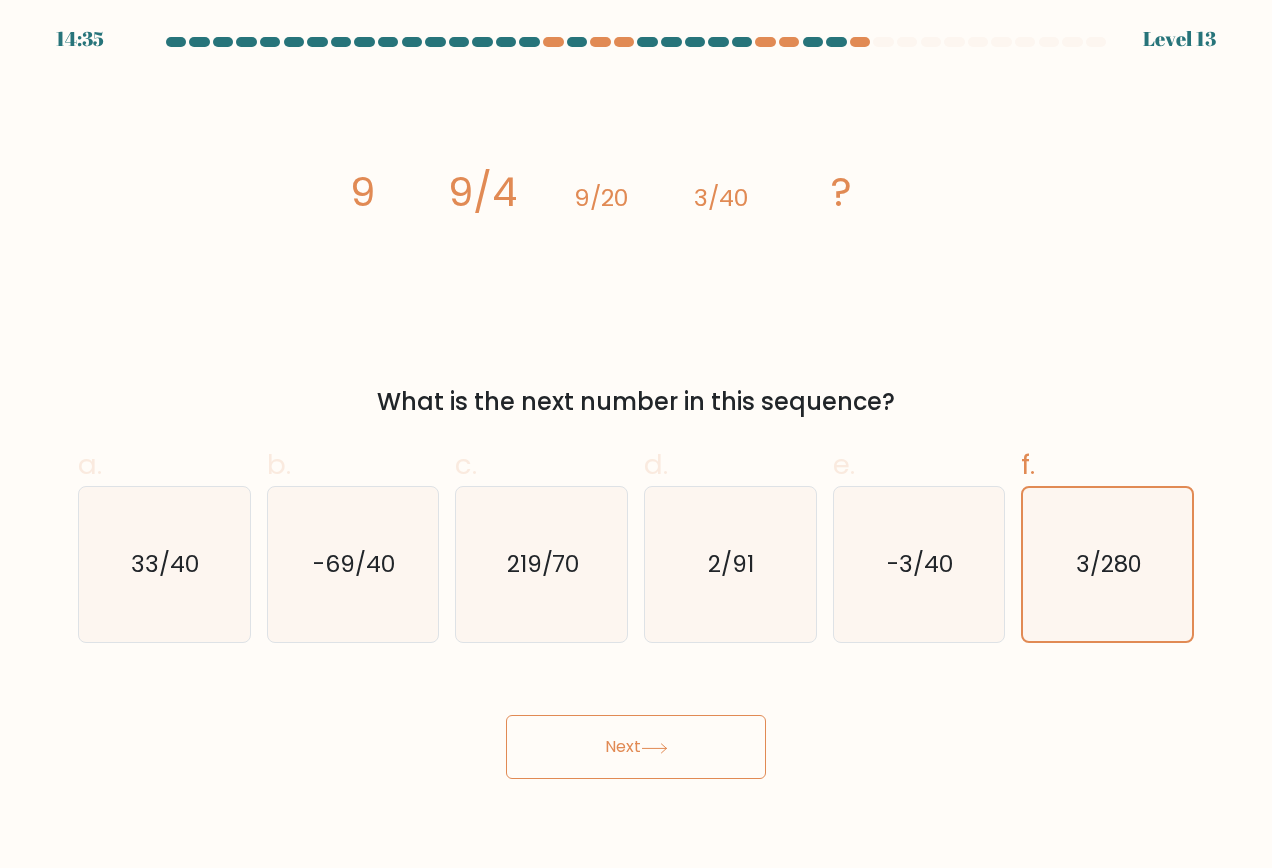 click on "Next" at bounding box center (636, 747) 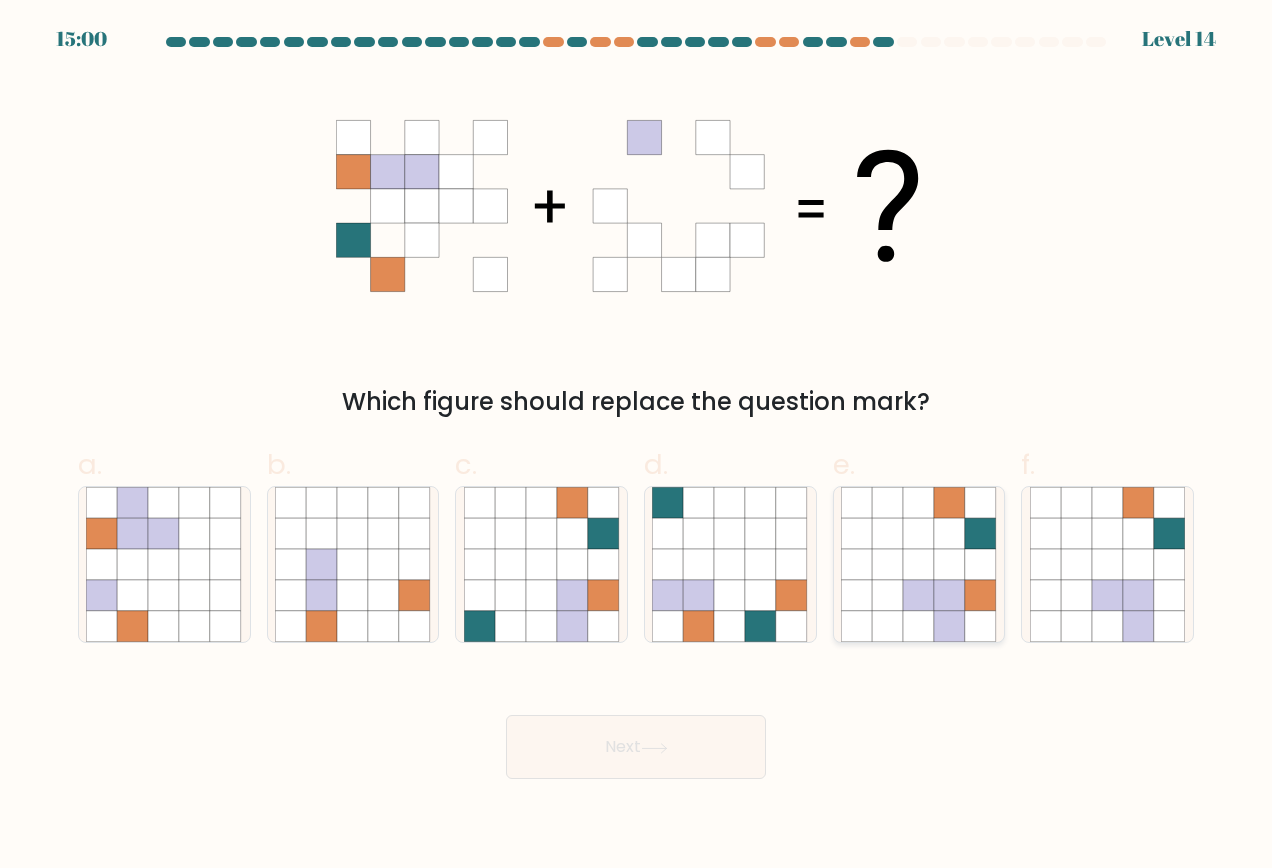 drag, startPoint x: 869, startPoint y: 583, endPoint x: 844, endPoint y: 622, distance: 46.32494 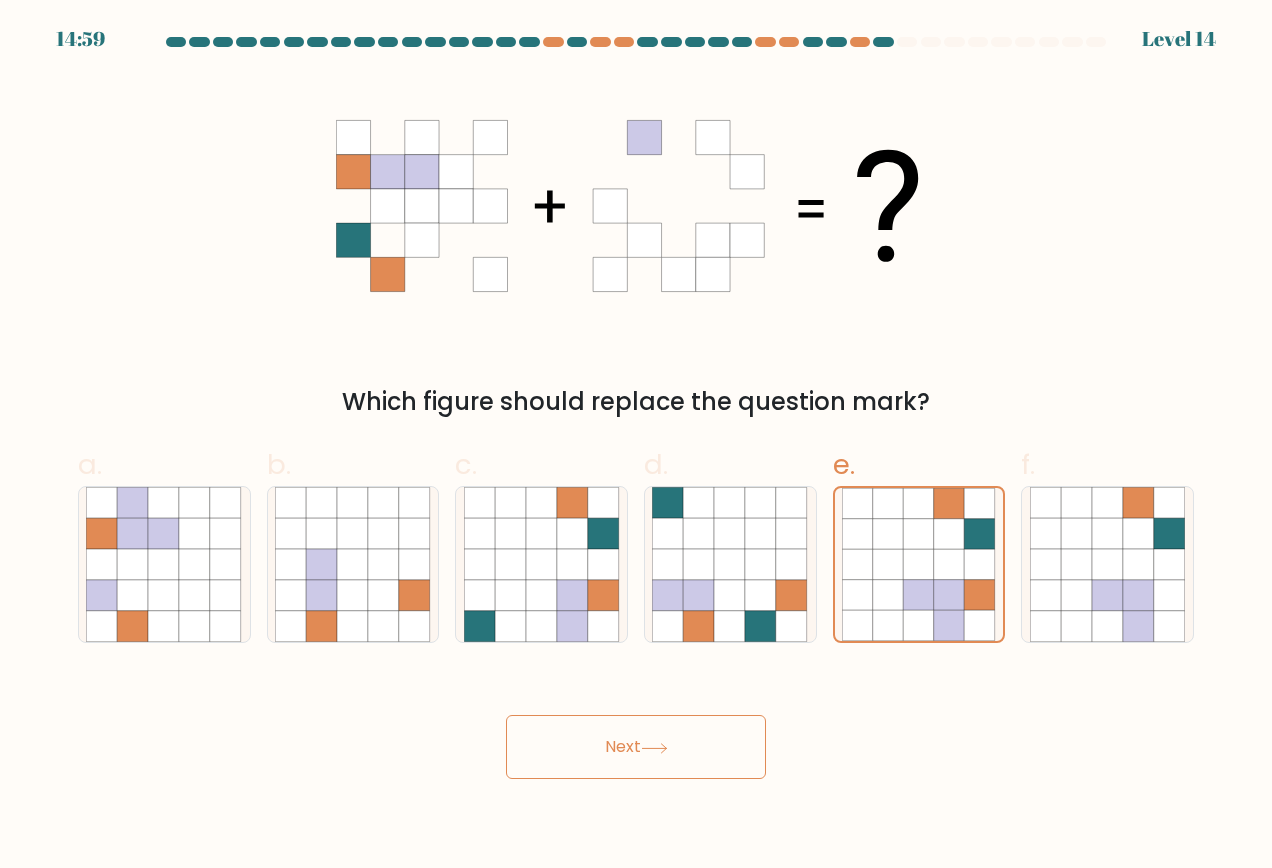 click at bounding box center [654, 748] 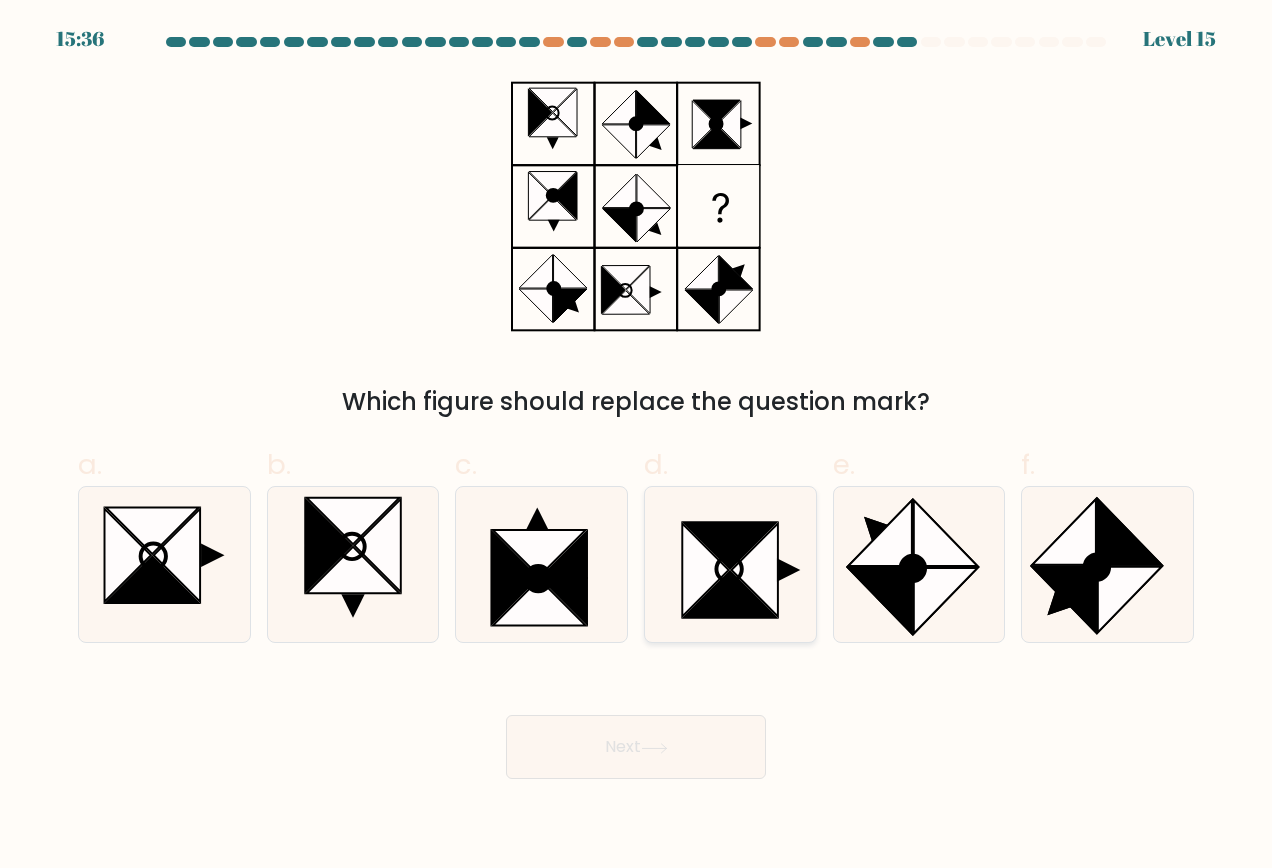 click at bounding box center [730, 594] 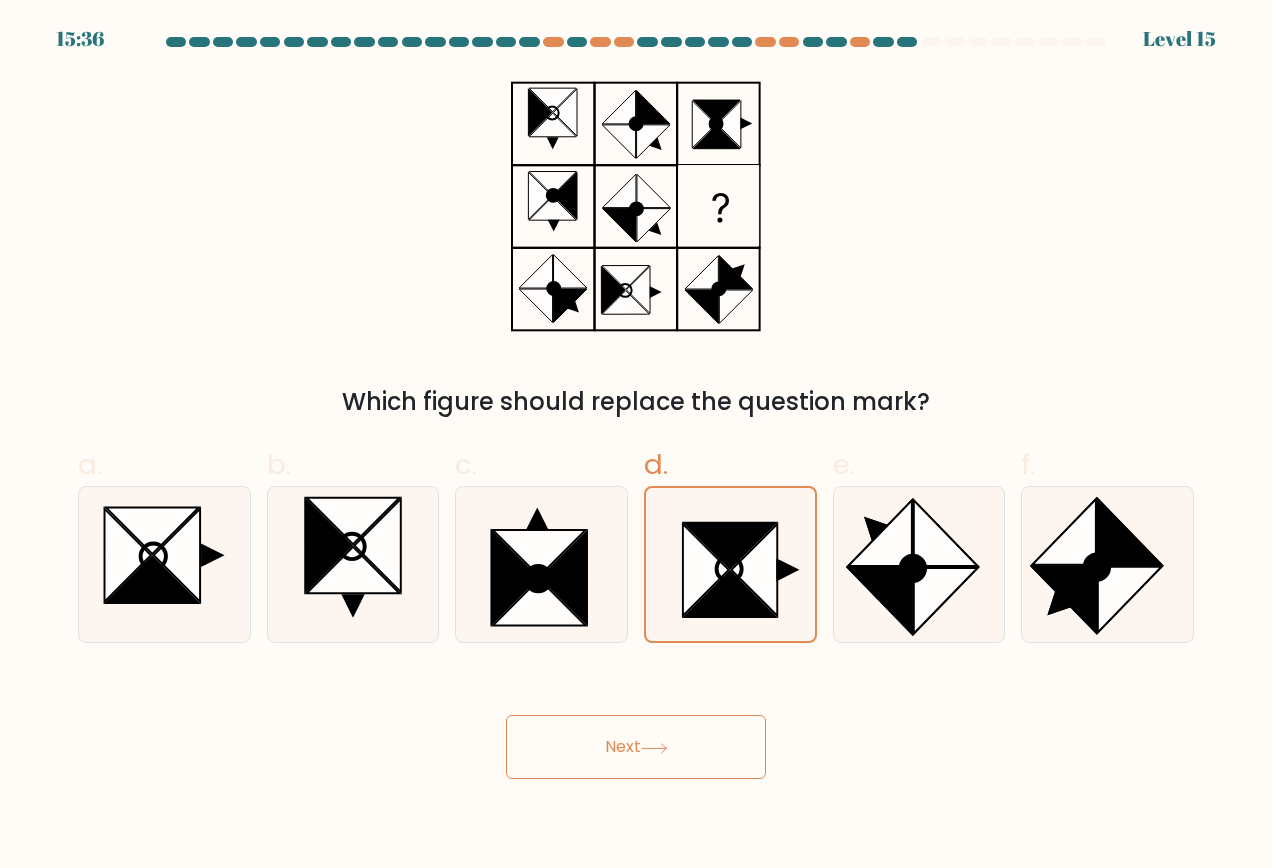 click at bounding box center [654, 748] 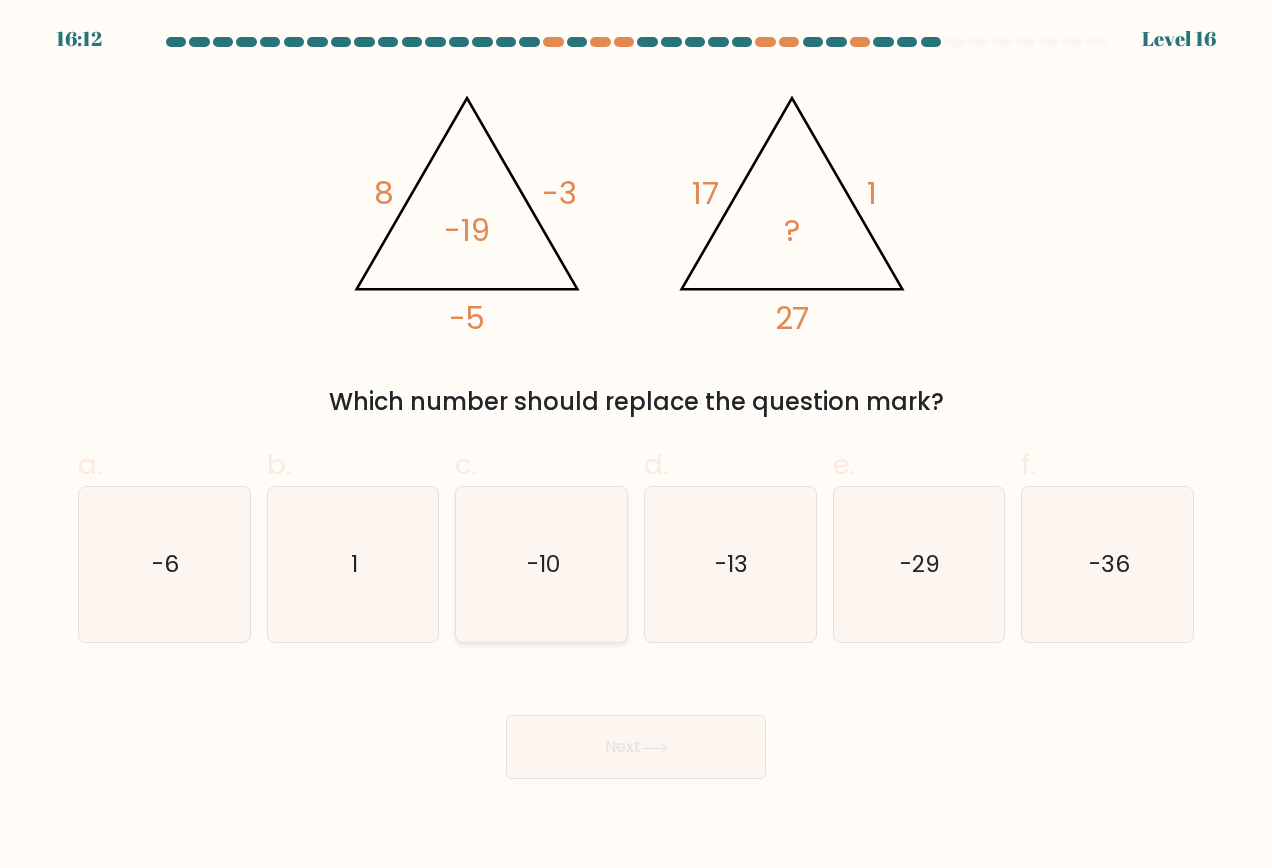 click on "-10" at bounding box center [542, 565] 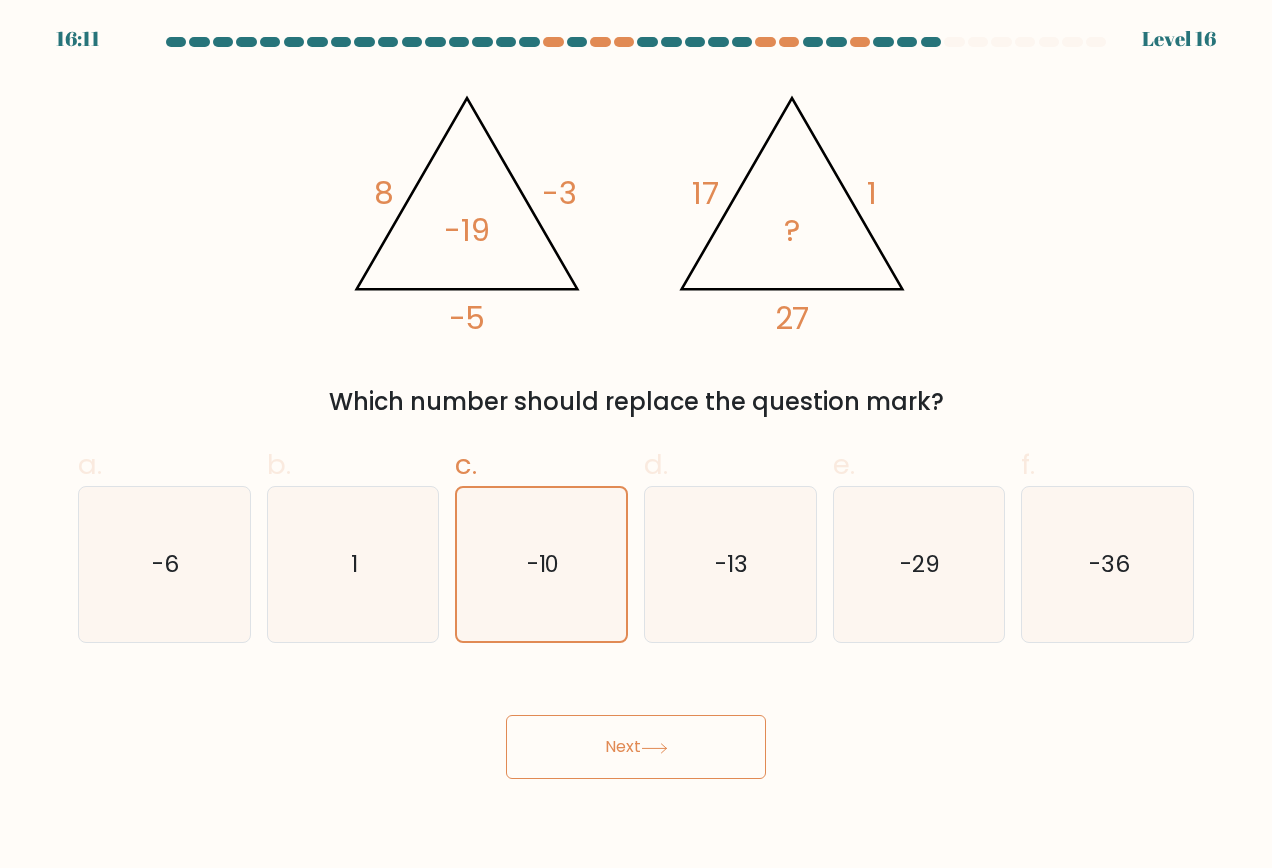 click on "Next" at bounding box center (636, 747) 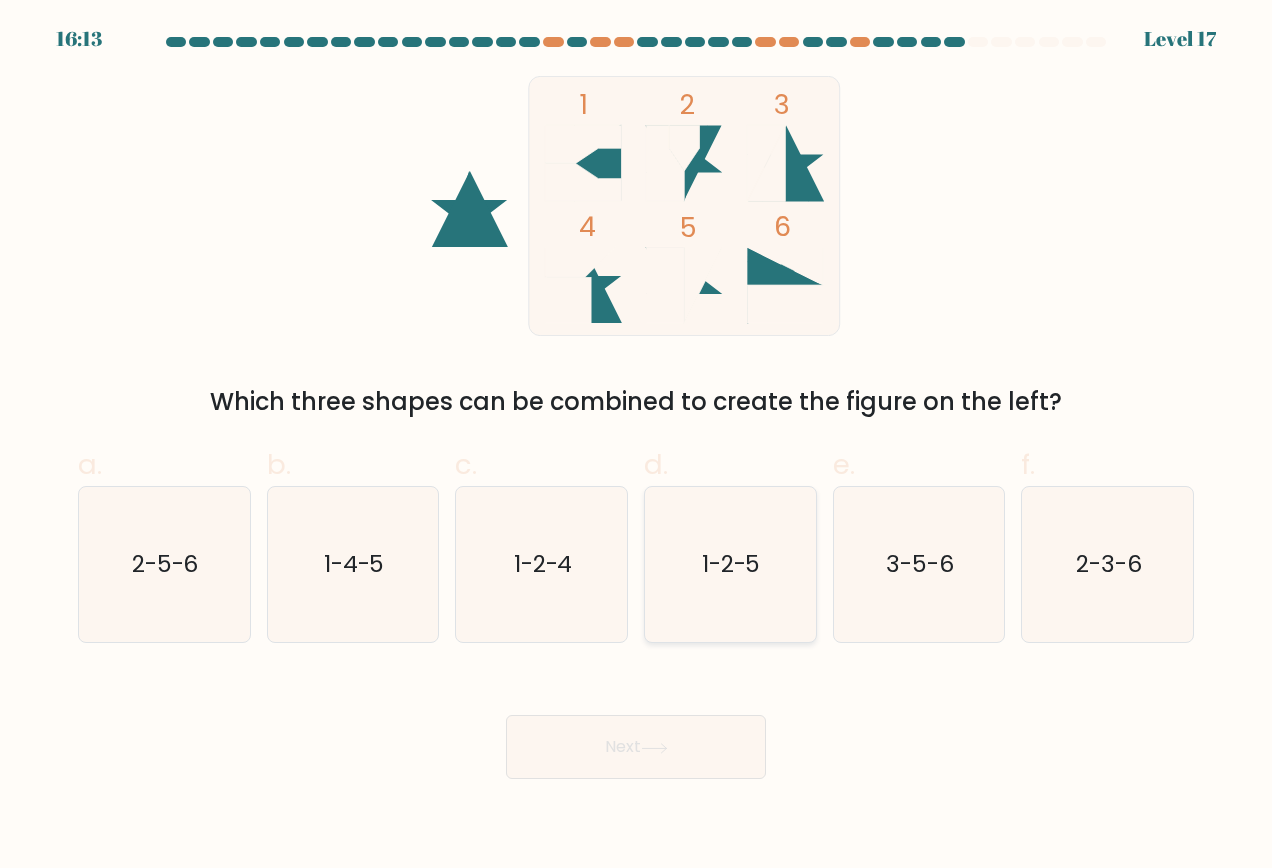 click on "1-2-5" at bounding box center [730, 565] 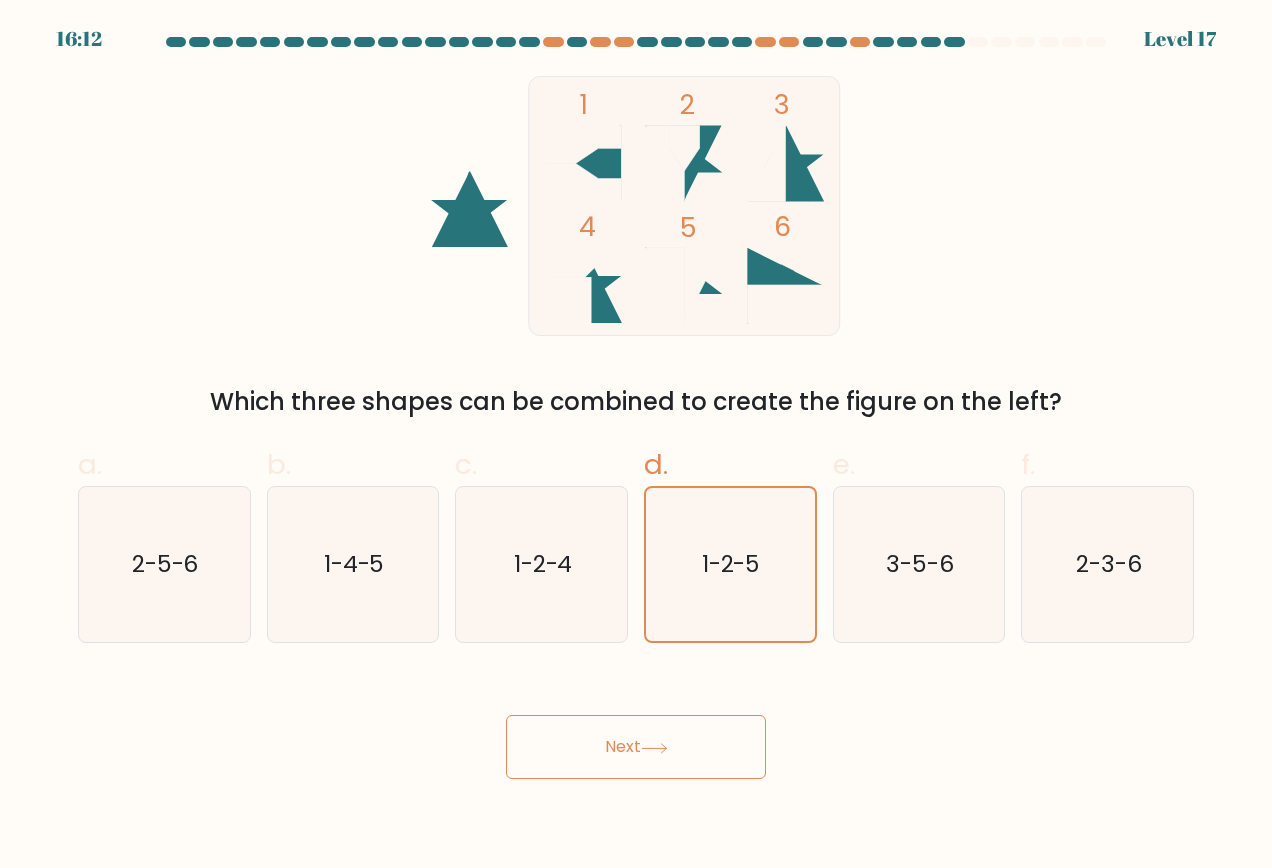 click on "Next" at bounding box center [636, 747] 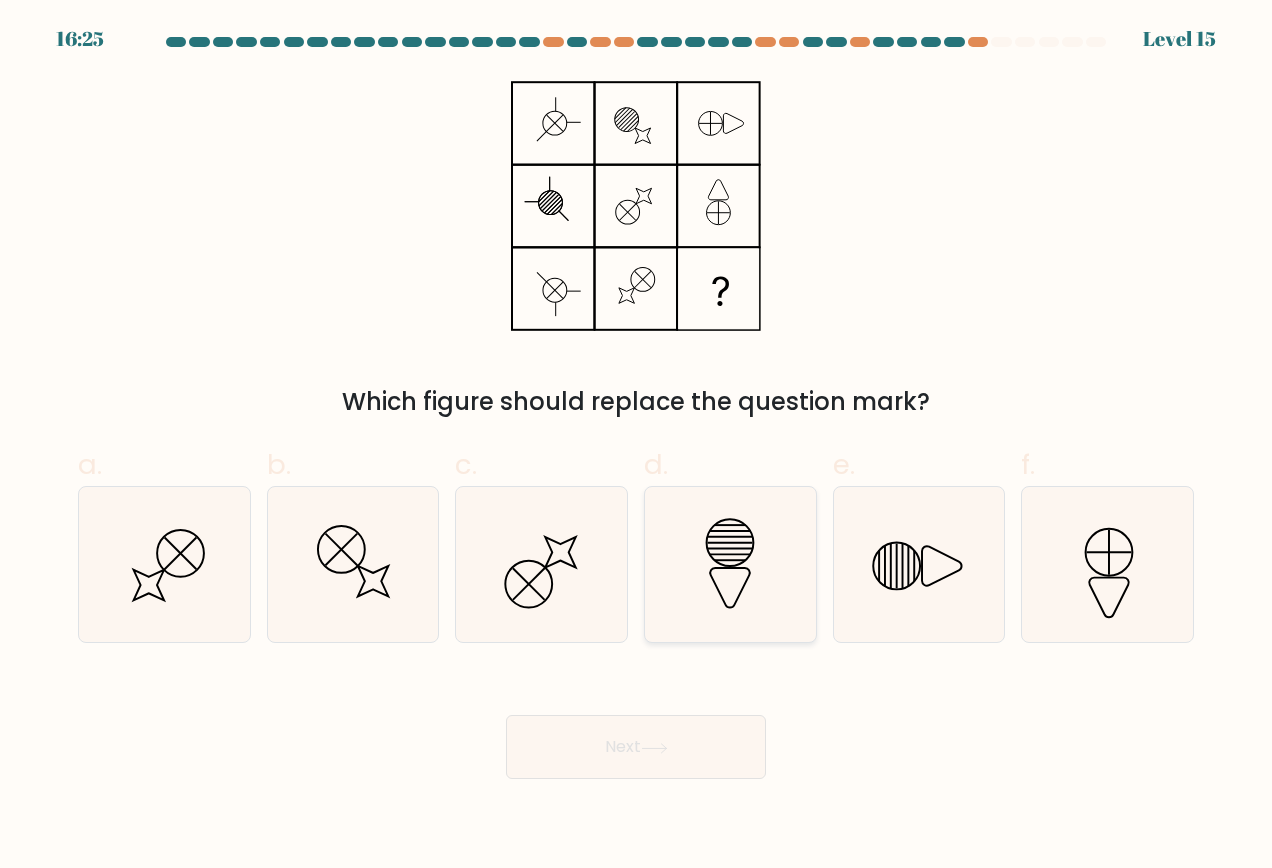 click at bounding box center (730, 565) 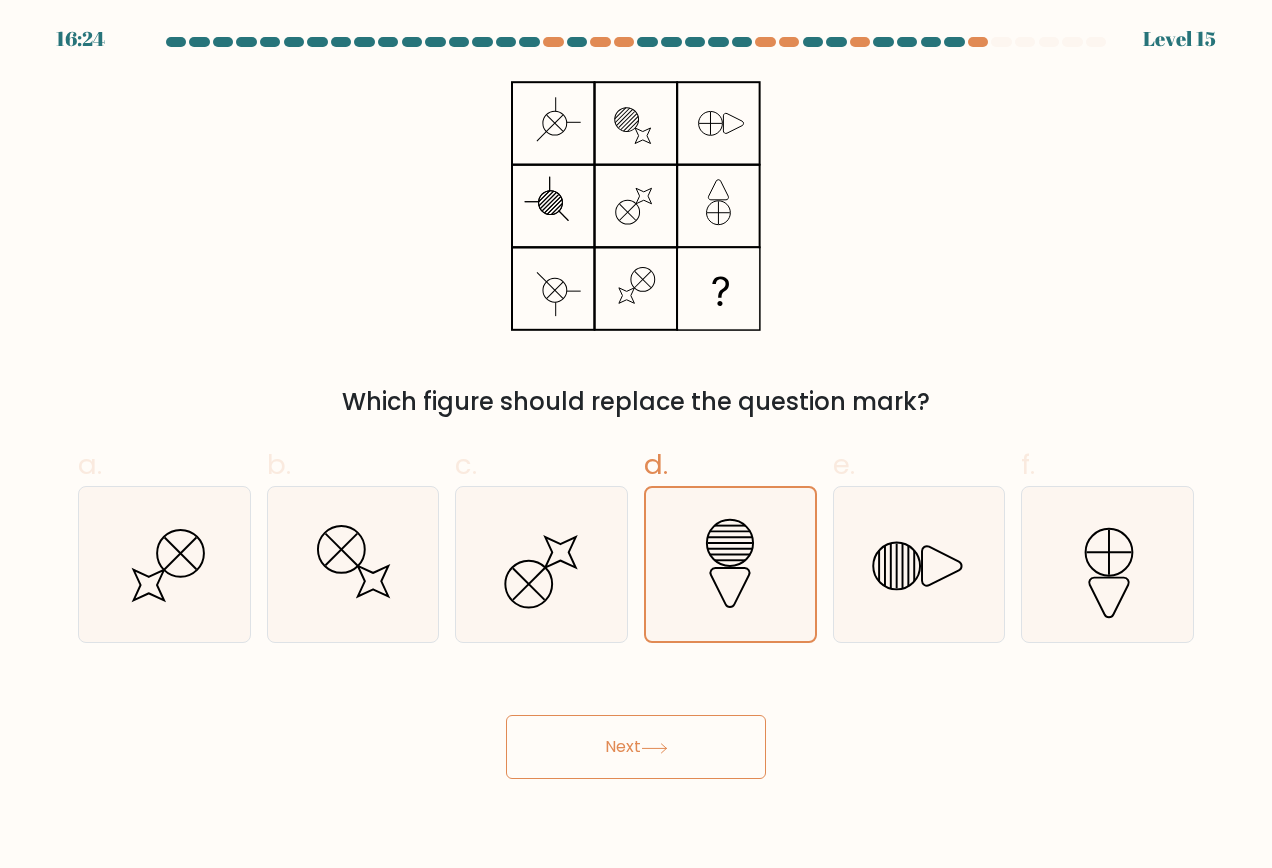 click on "Next" at bounding box center [636, 747] 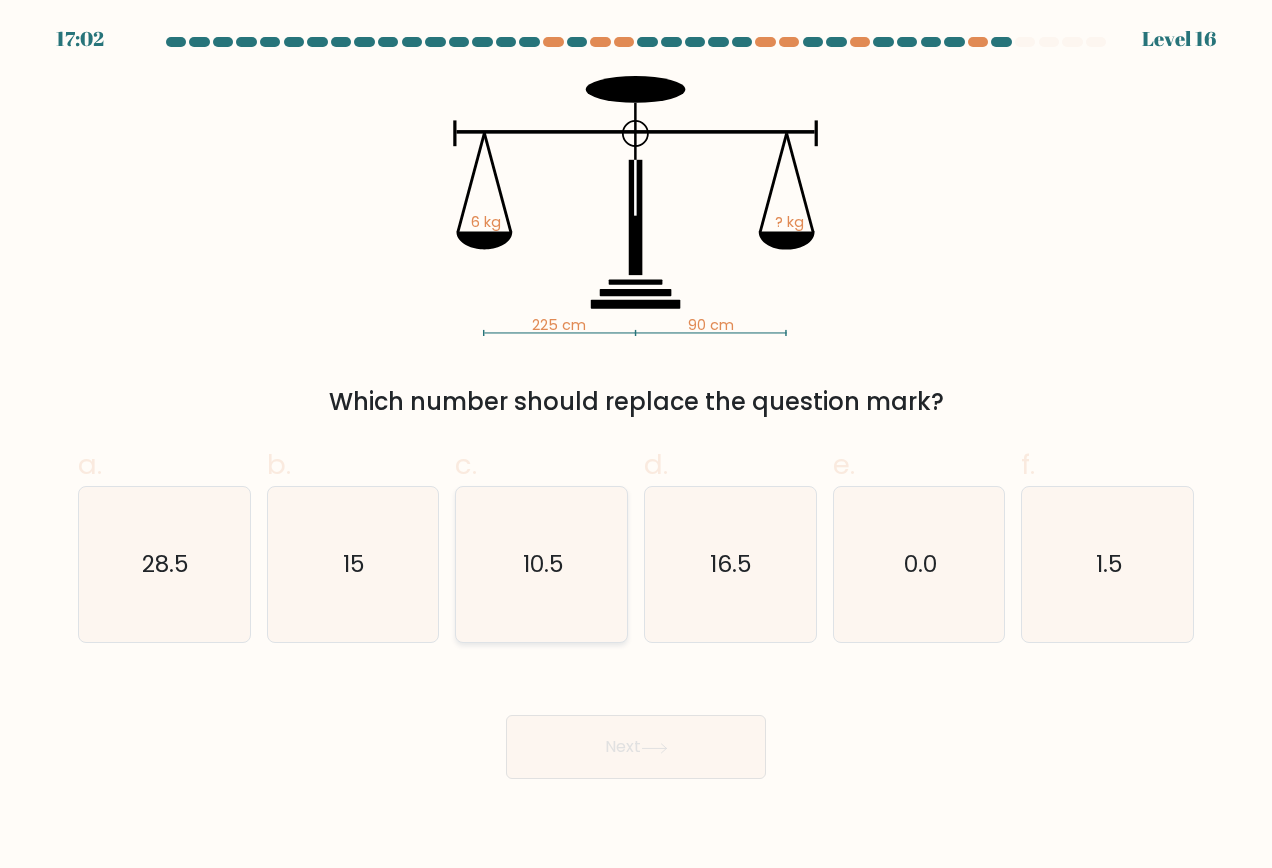 click on "10.5" at bounding box center [542, 565] 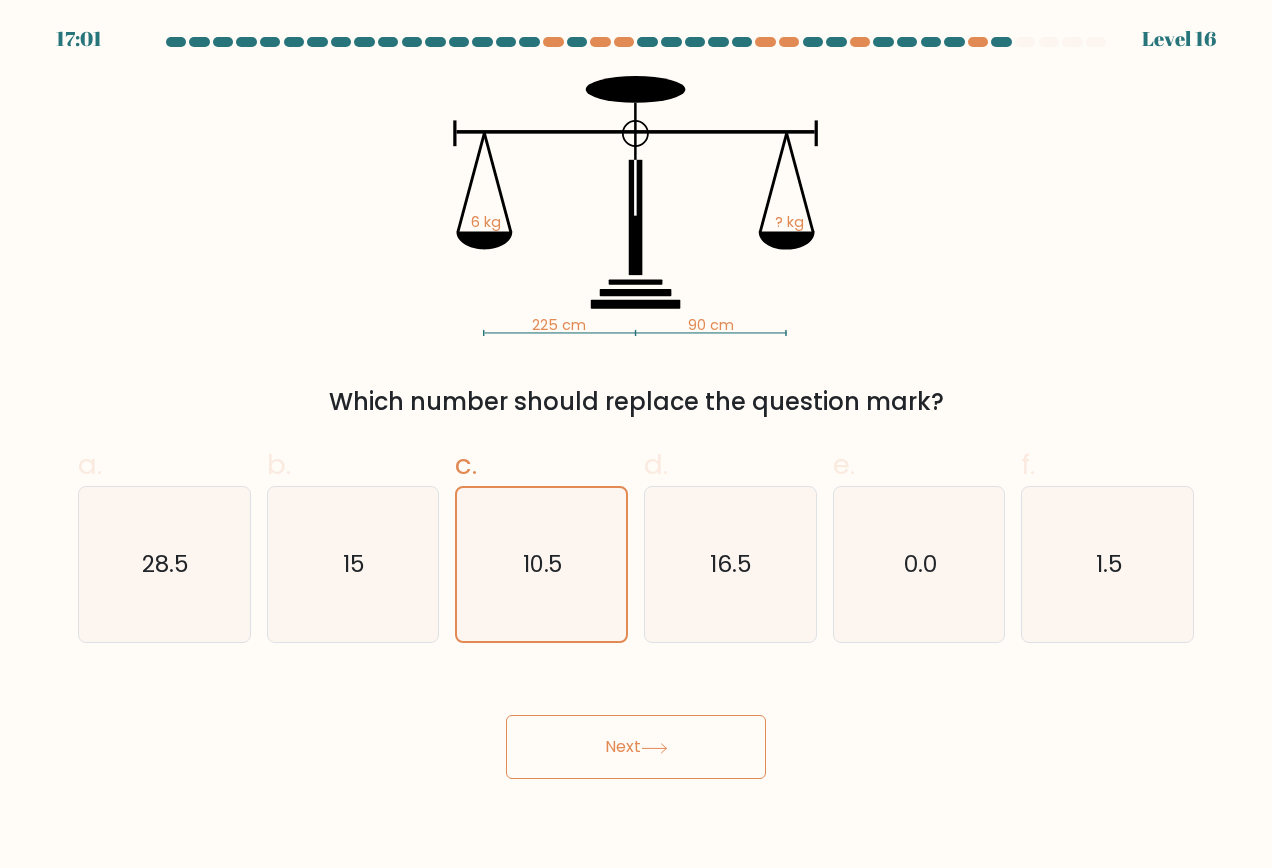 click on "Next" at bounding box center (636, 747) 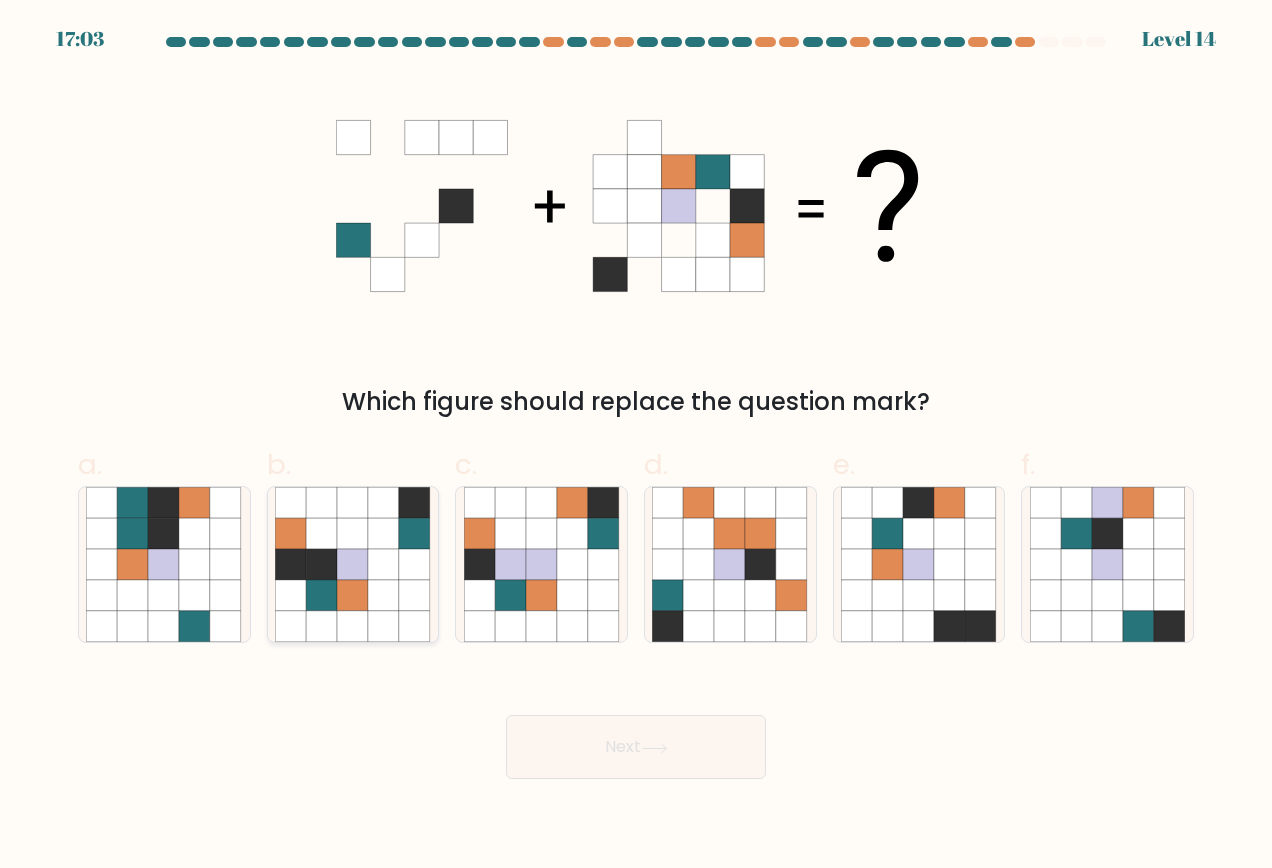 click at bounding box center [352, 626] 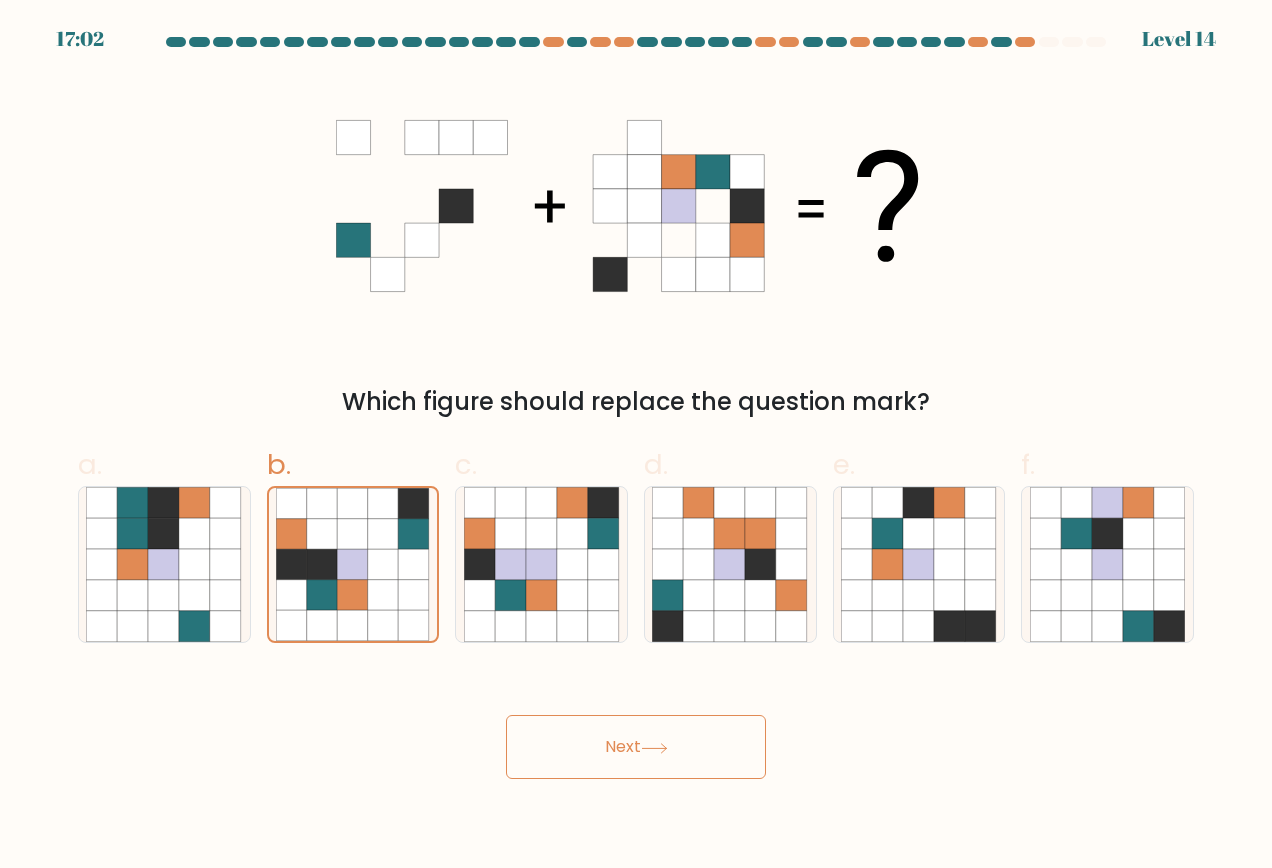 click on "Next" at bounding box center (636, 747) 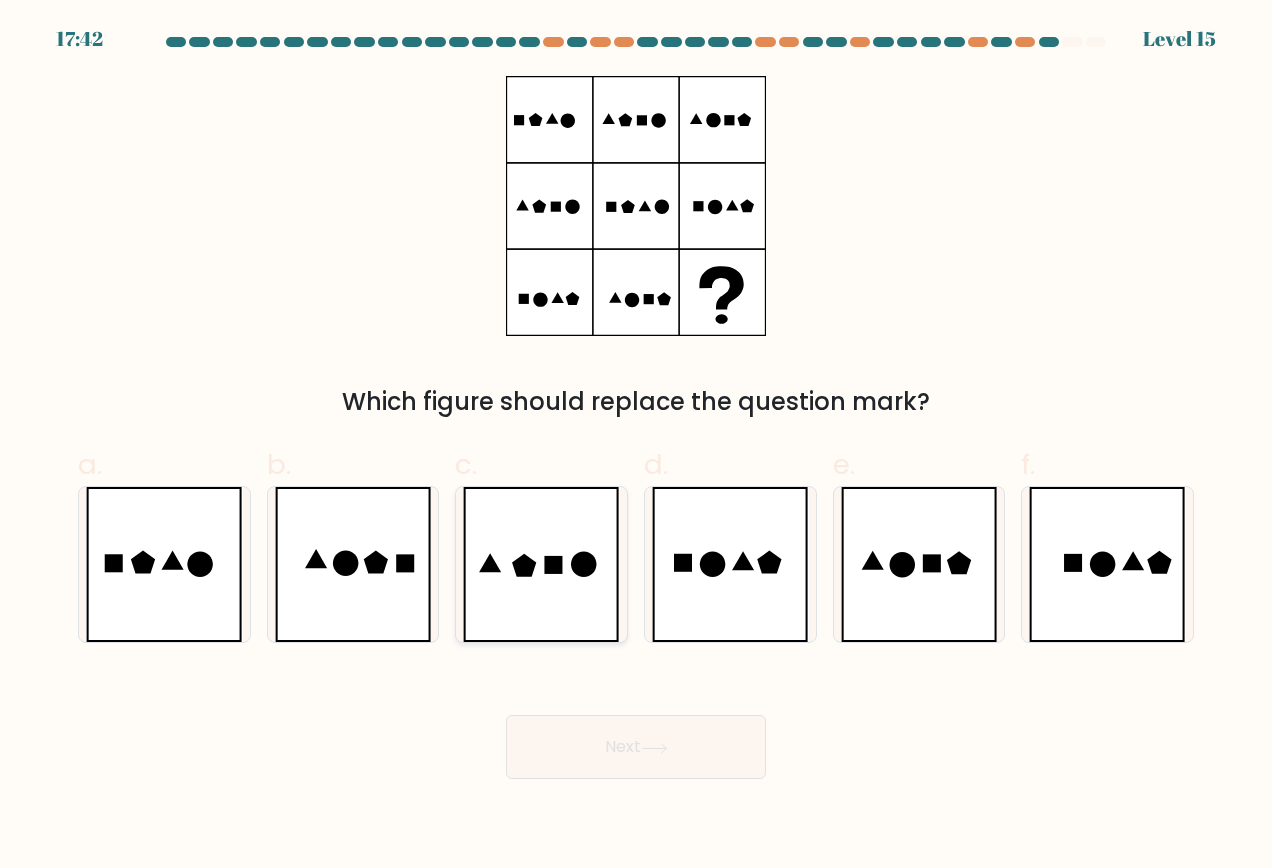 click at bounding box center (541, 565) 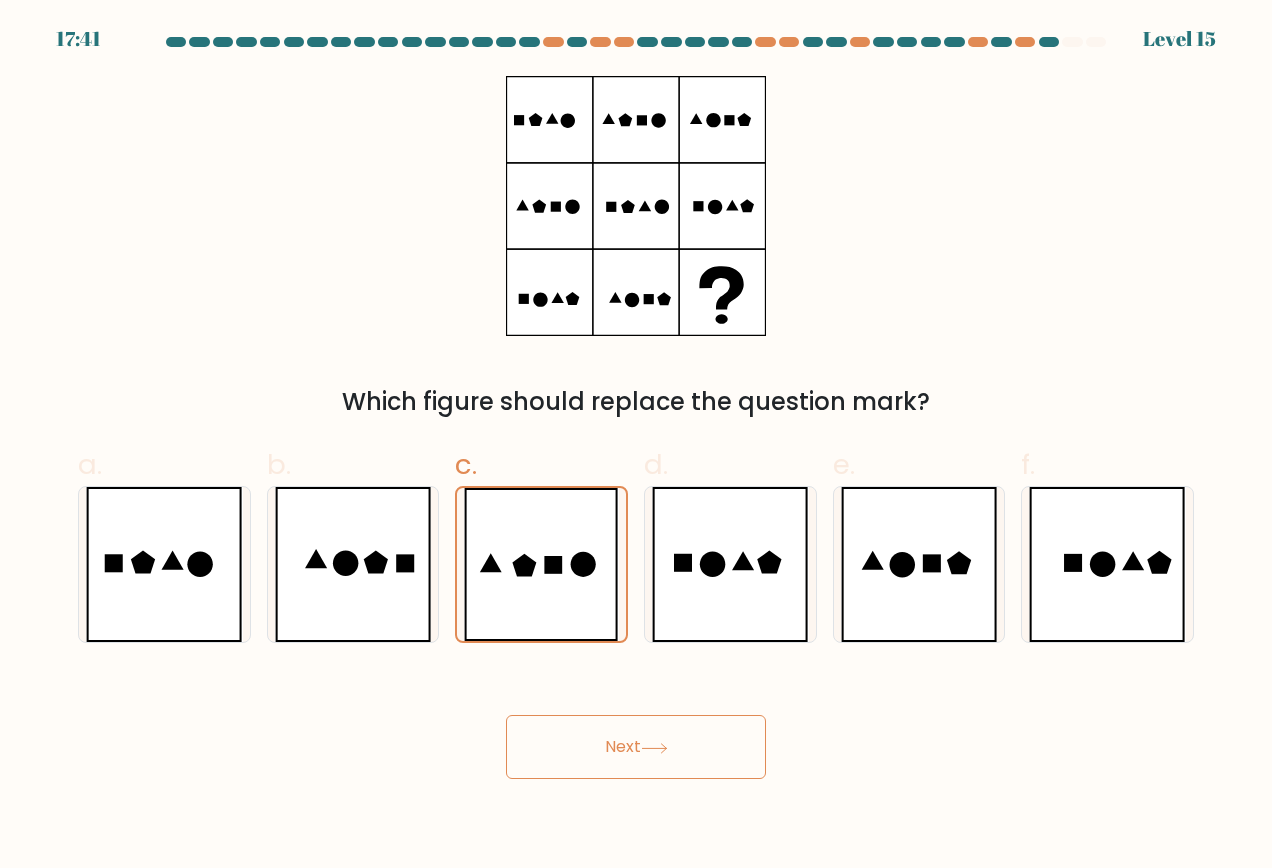 click on "Next" at bounding box center [636, 747] 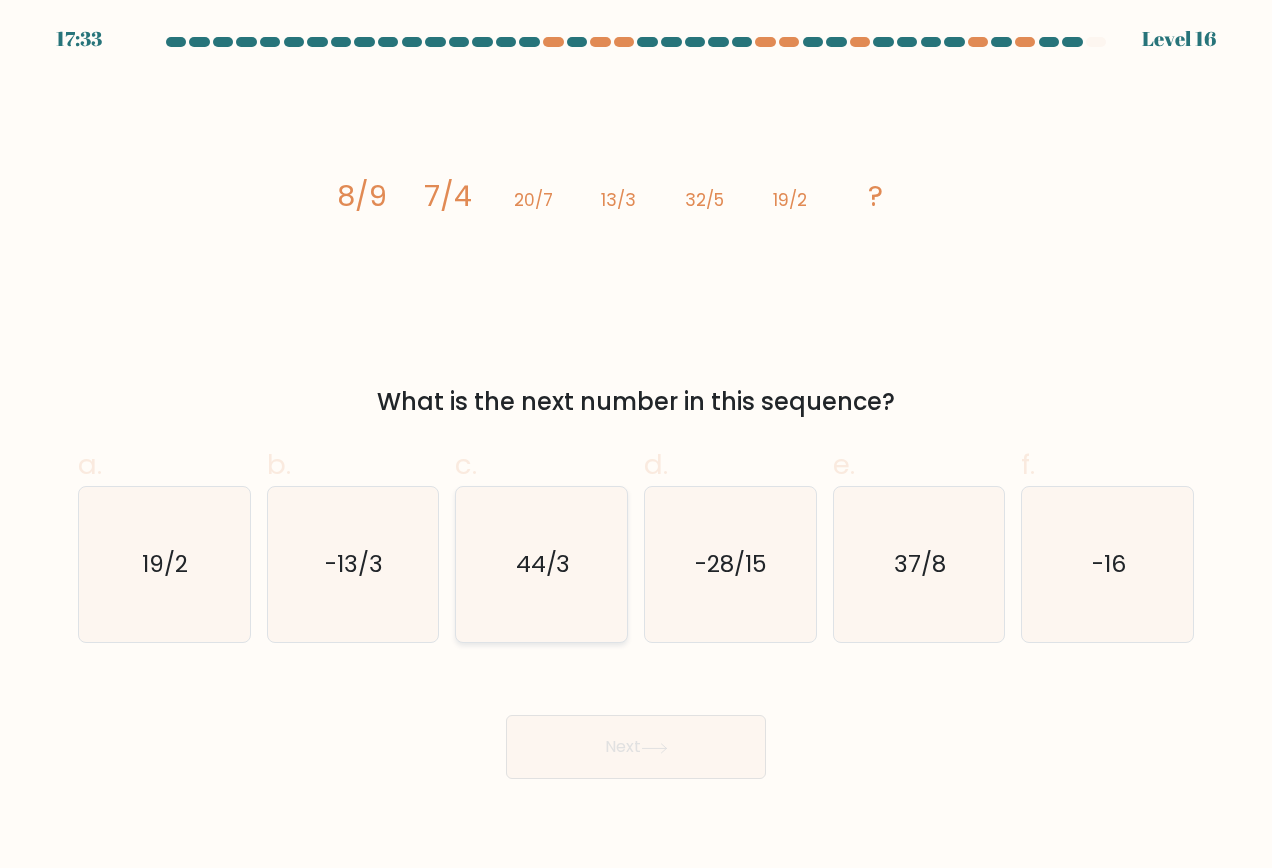 click on "44/3" at bounding box center (542, 565) 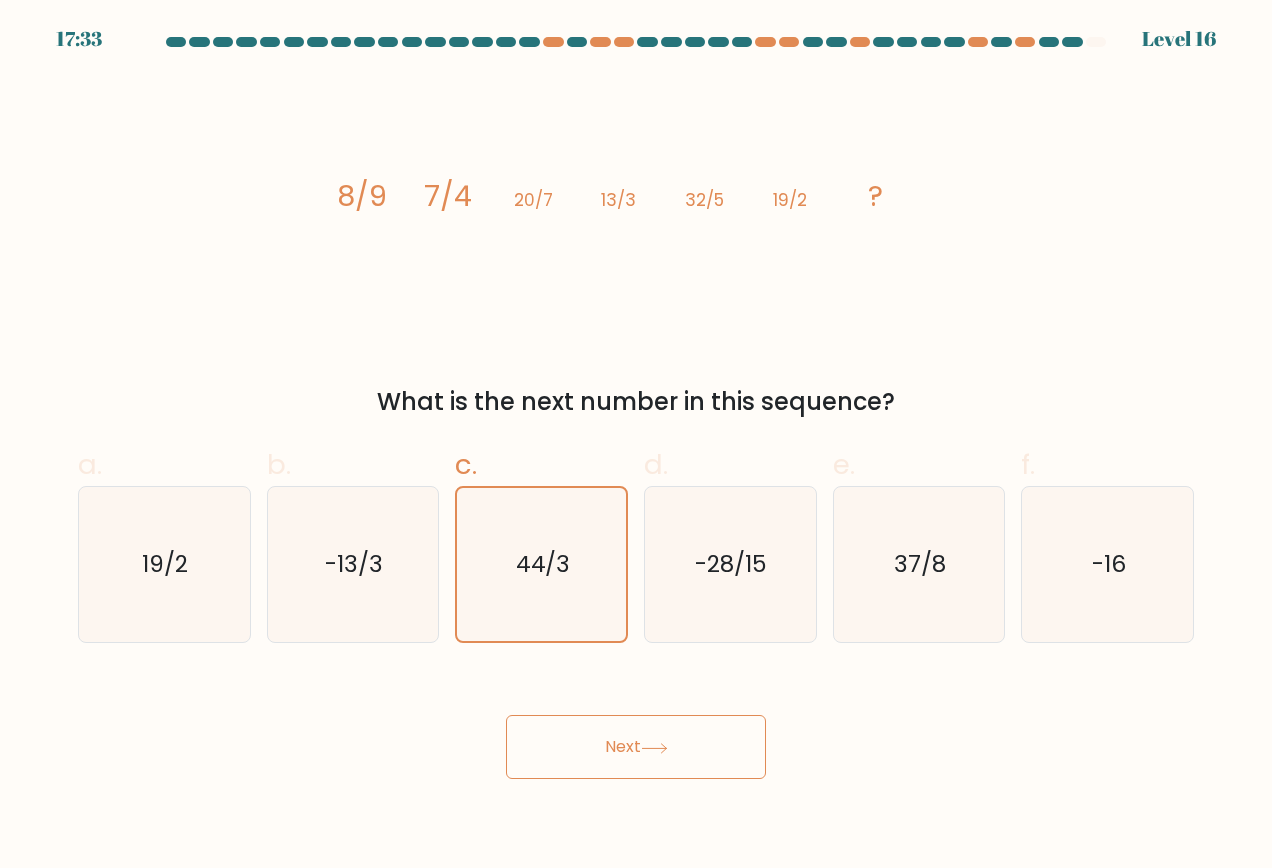 click on "Next" at bounding box center [636, 747] 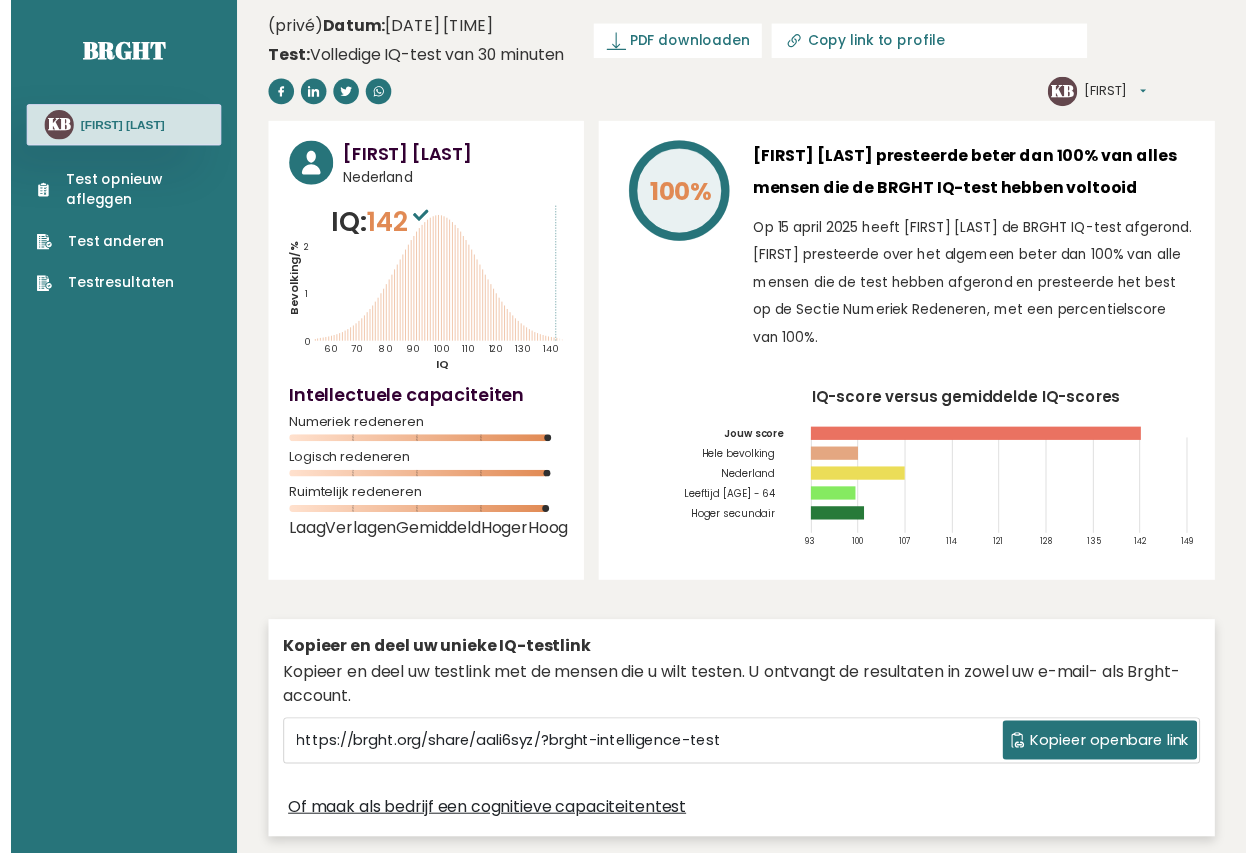 scroll, scrollTop: 0, scrollLeft: 0, axis: both 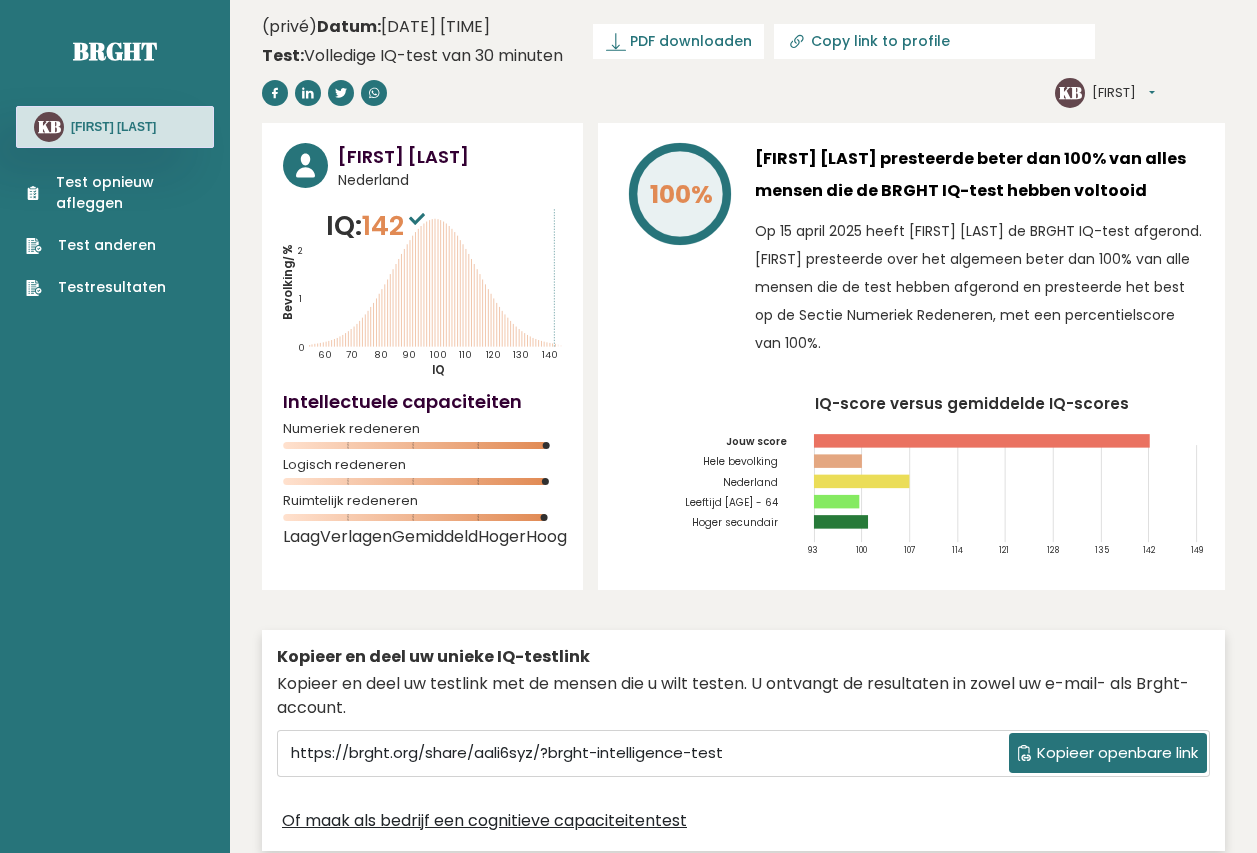 click on "Testresultaten" at bounding box center [112, 287] 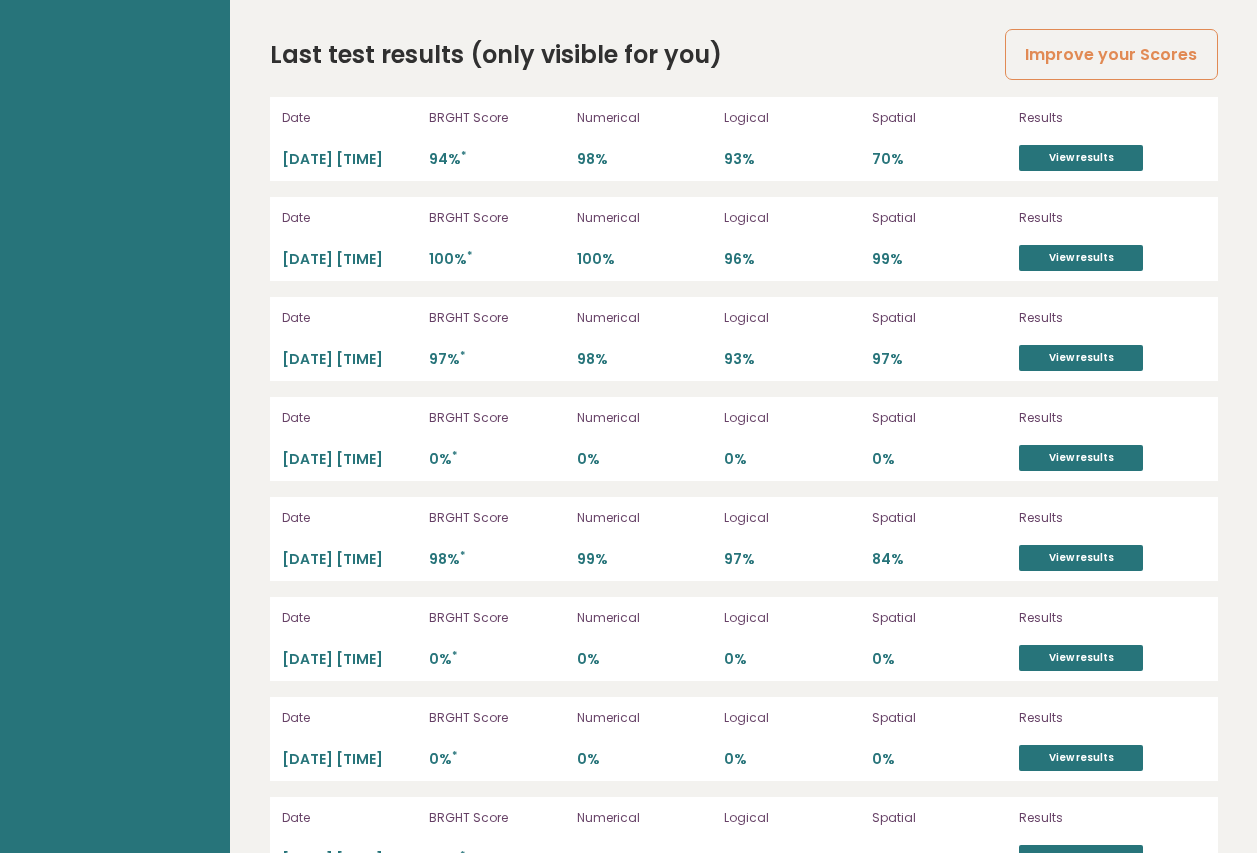 scroll, scrollTop: 5715, scrollLeft: 0, axis: vertical 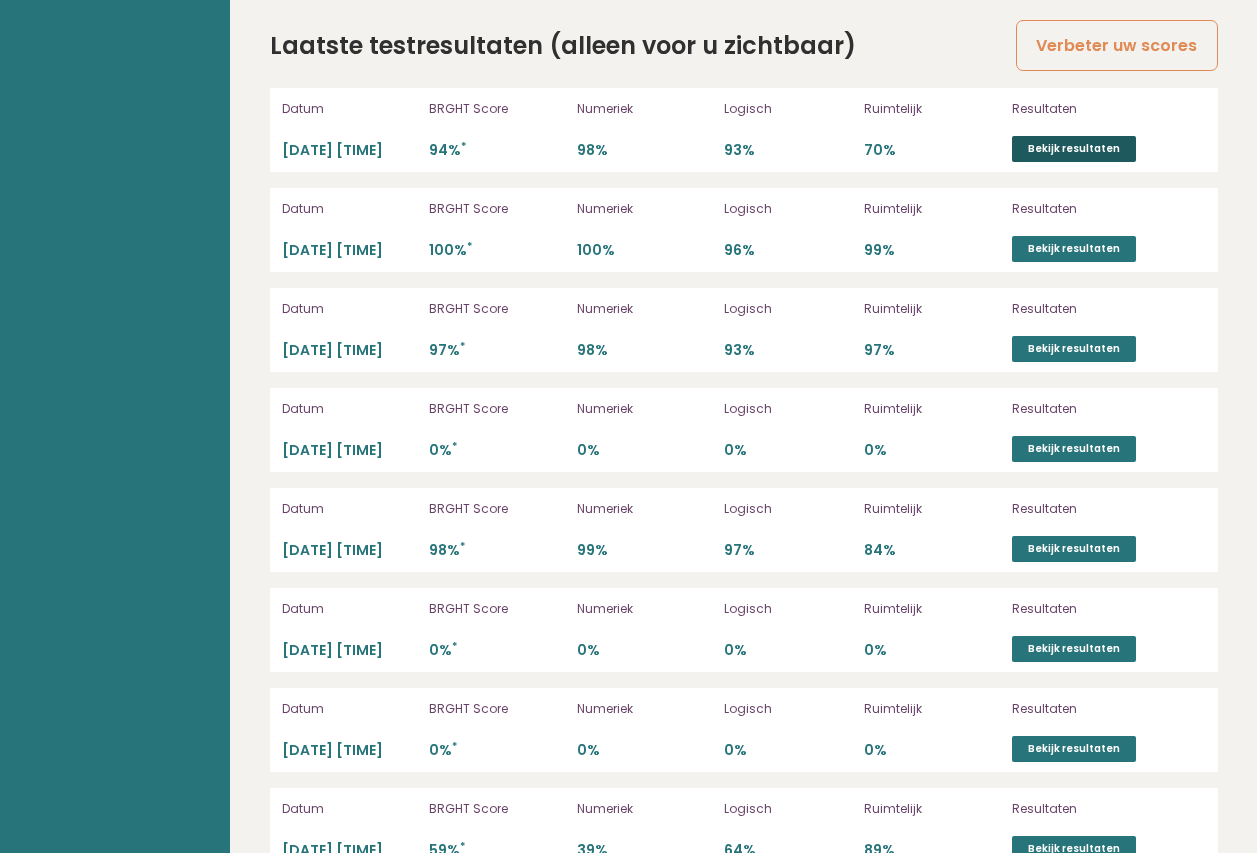 click on "Bekijk resultaten" at bounding box center (1074, 149) 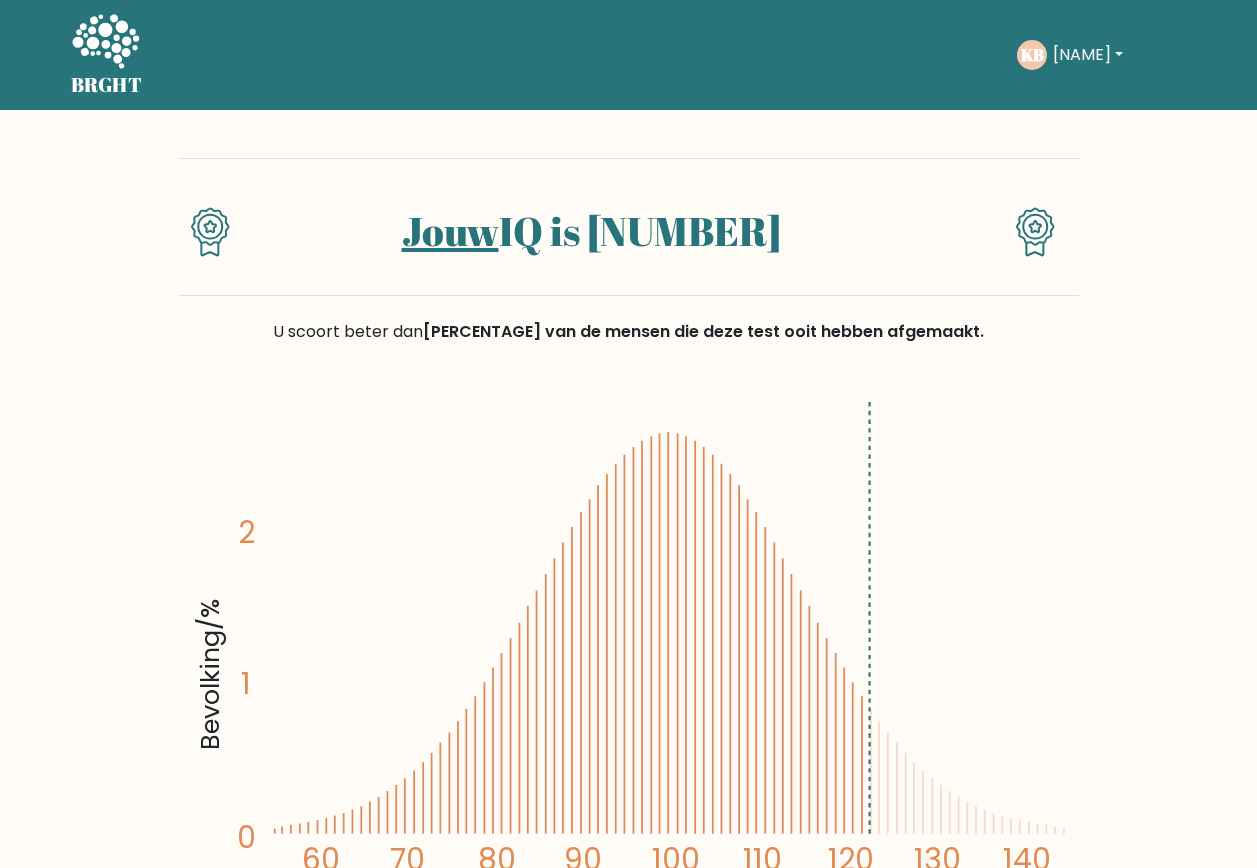 scroll, scrollTop: 0, scrollLeft: 0, axis: both 